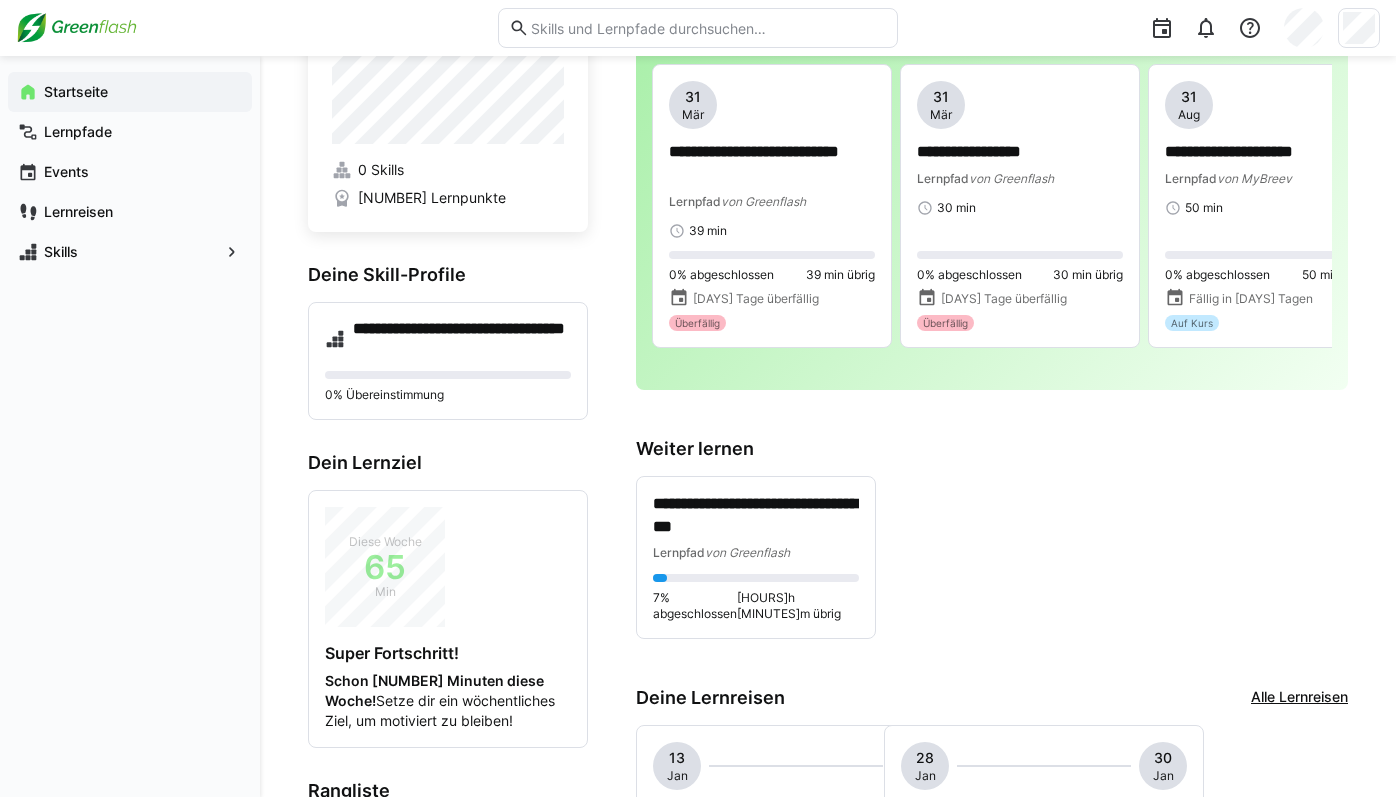 scroll, scrollTop: 0, scrollLeft: 0, axis: both 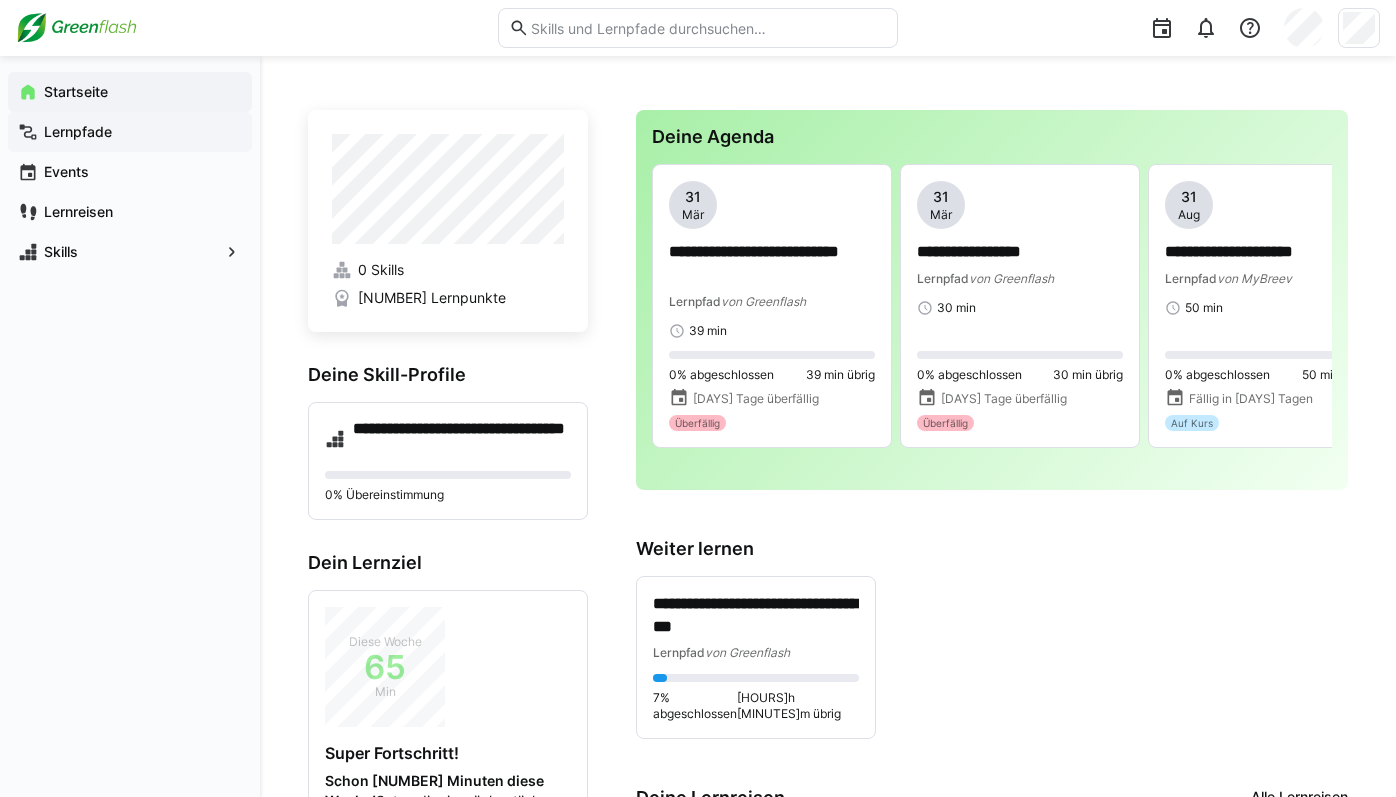 click on "Lernpfade" 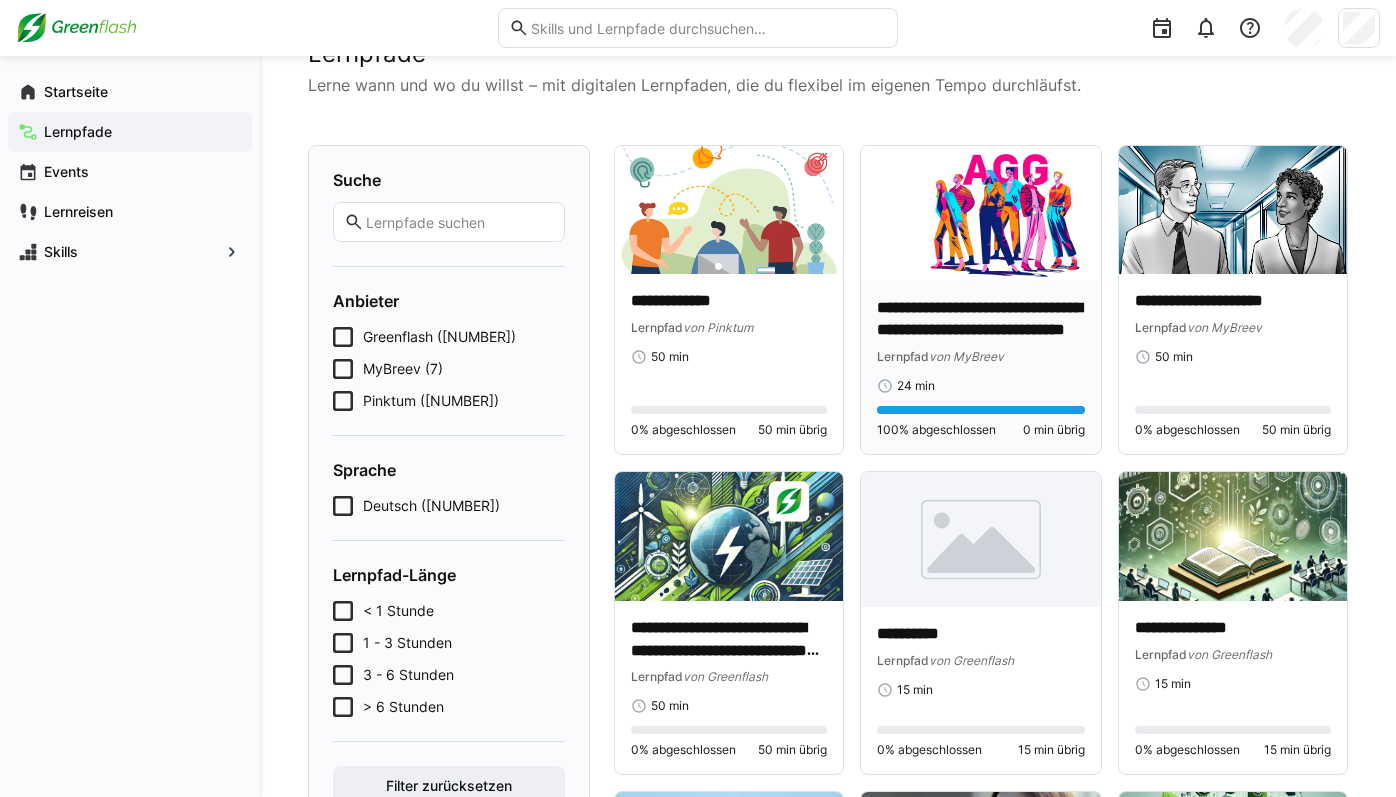scroll, scrollTop: 72, scrollLeft: 0, axis: vertical 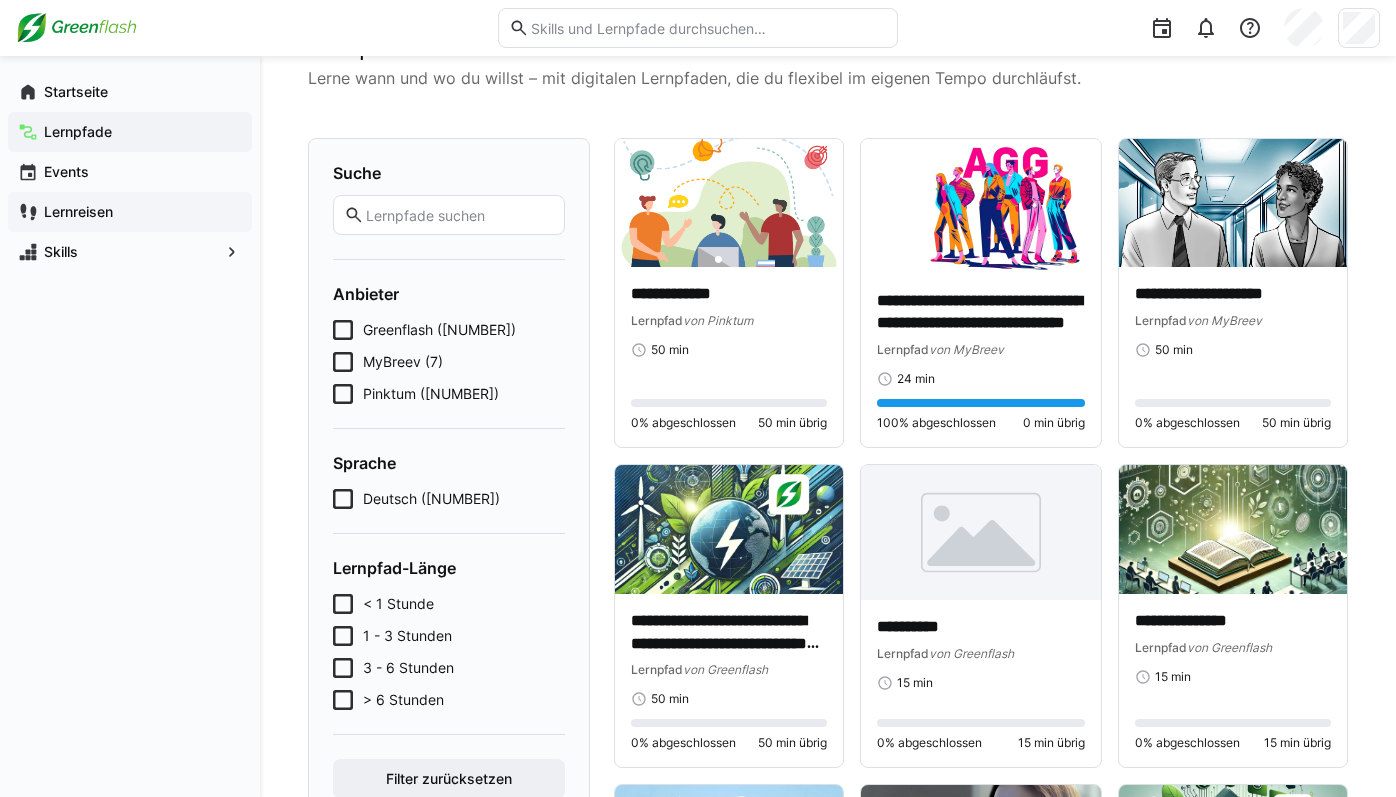 click on "Lernreisen" 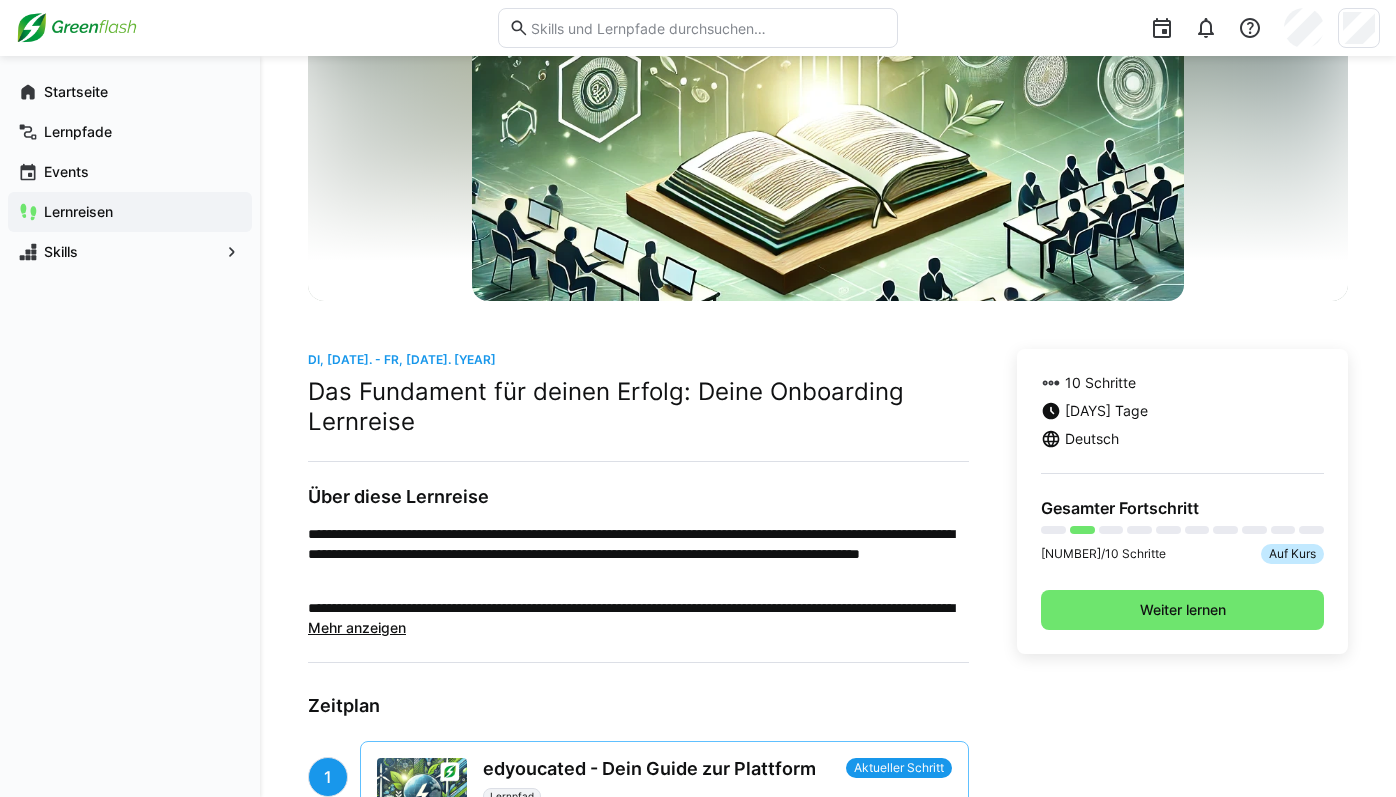 scroll, scrollTop: 243, scrollLeft: 0, axis: vertical 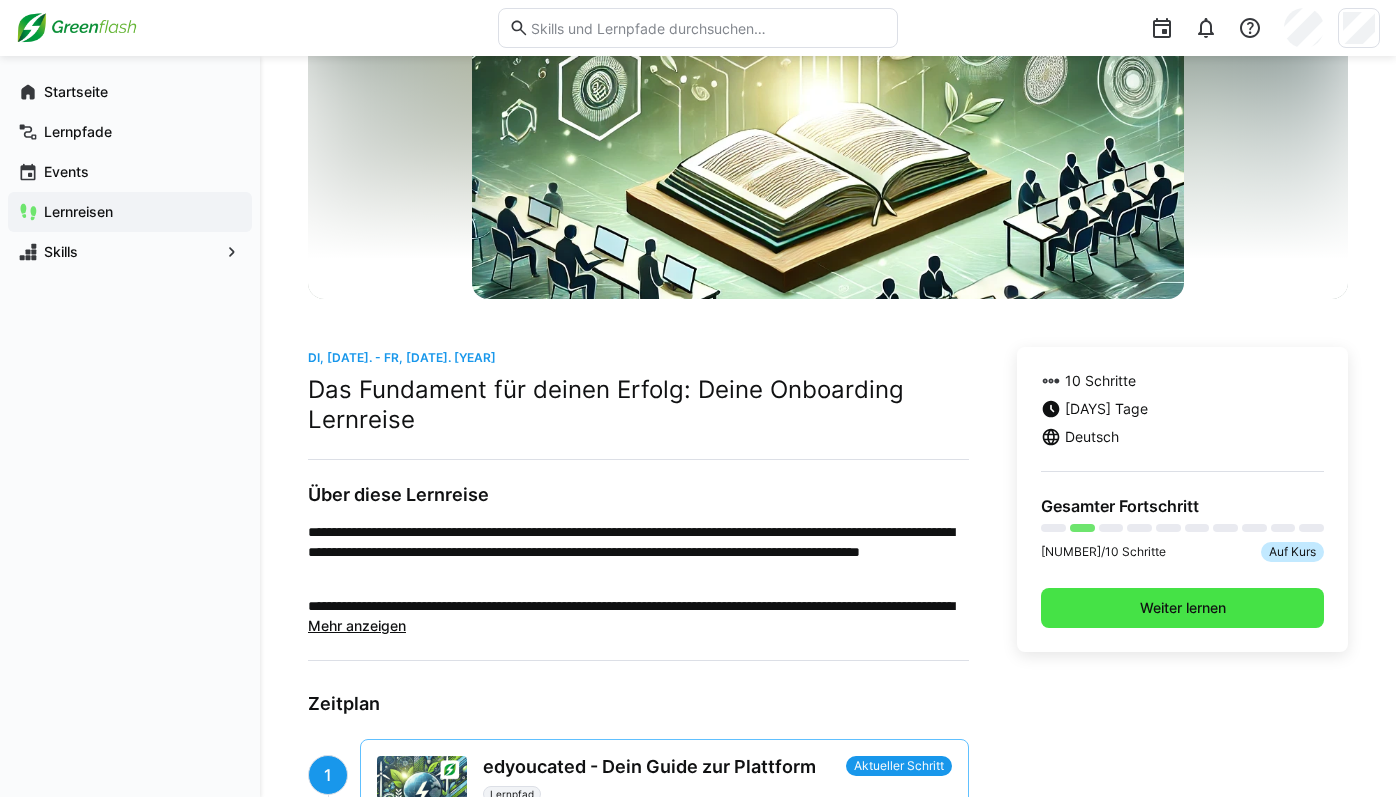 click on "Weiter lernen" 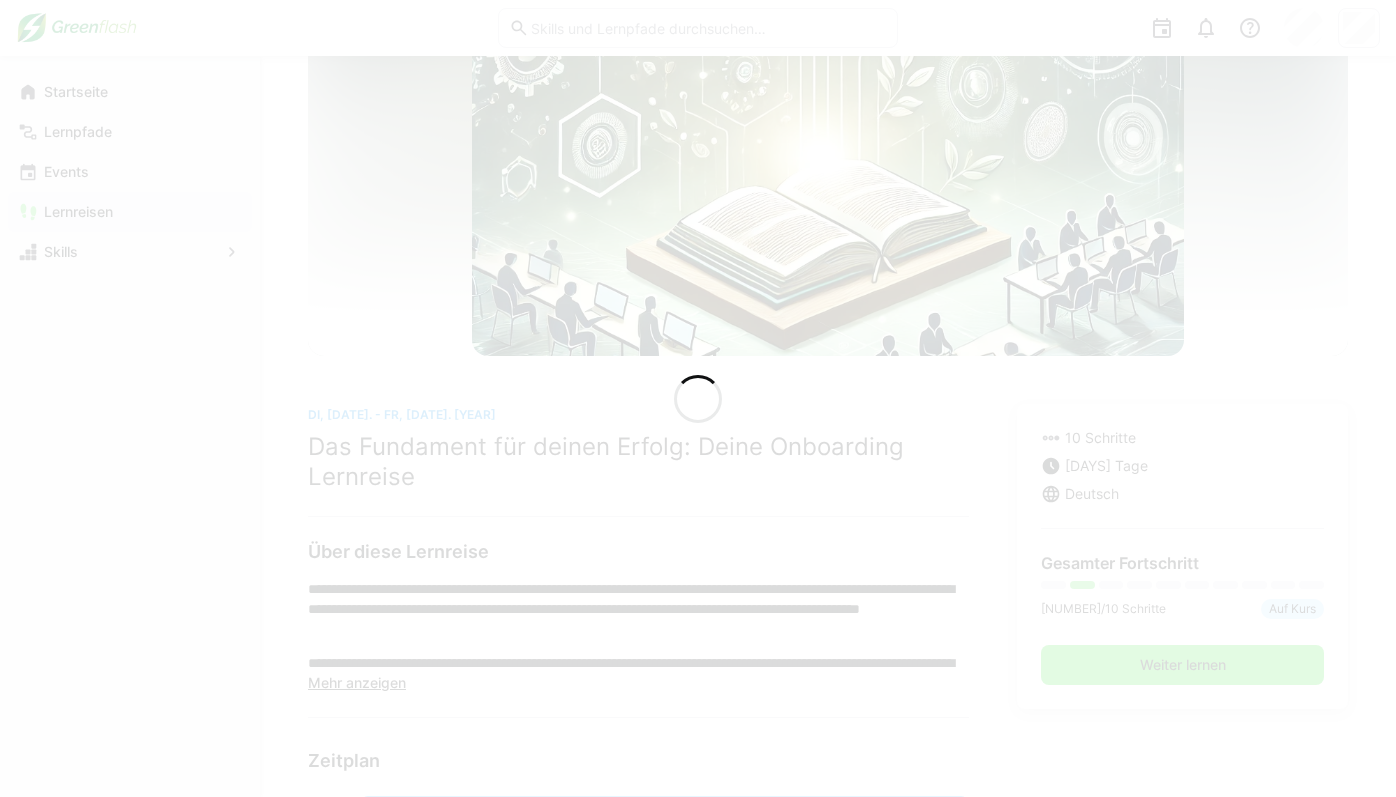 scroll, scrollTop: 300, scrollLeft: 0, axis: vertical 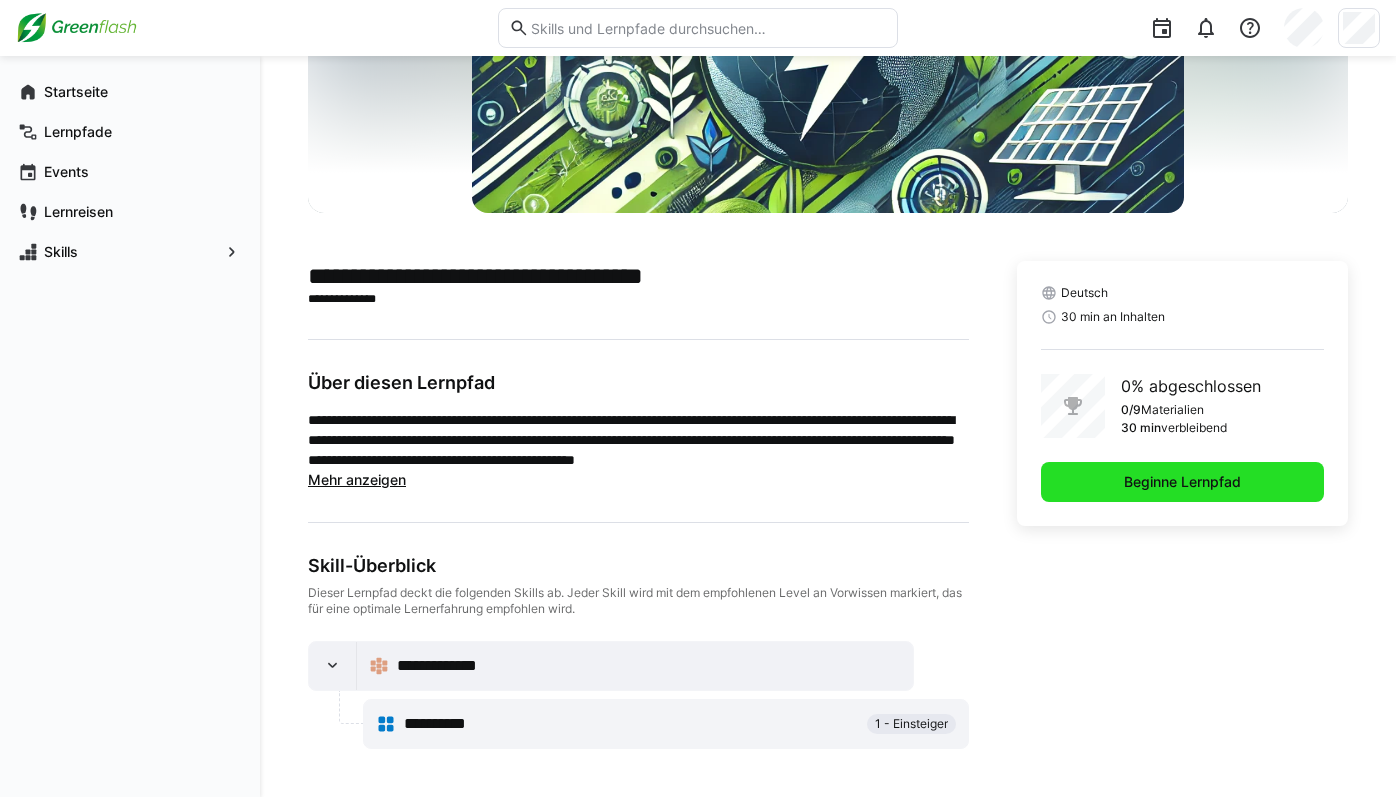 click on "Beginne Lernpfad" 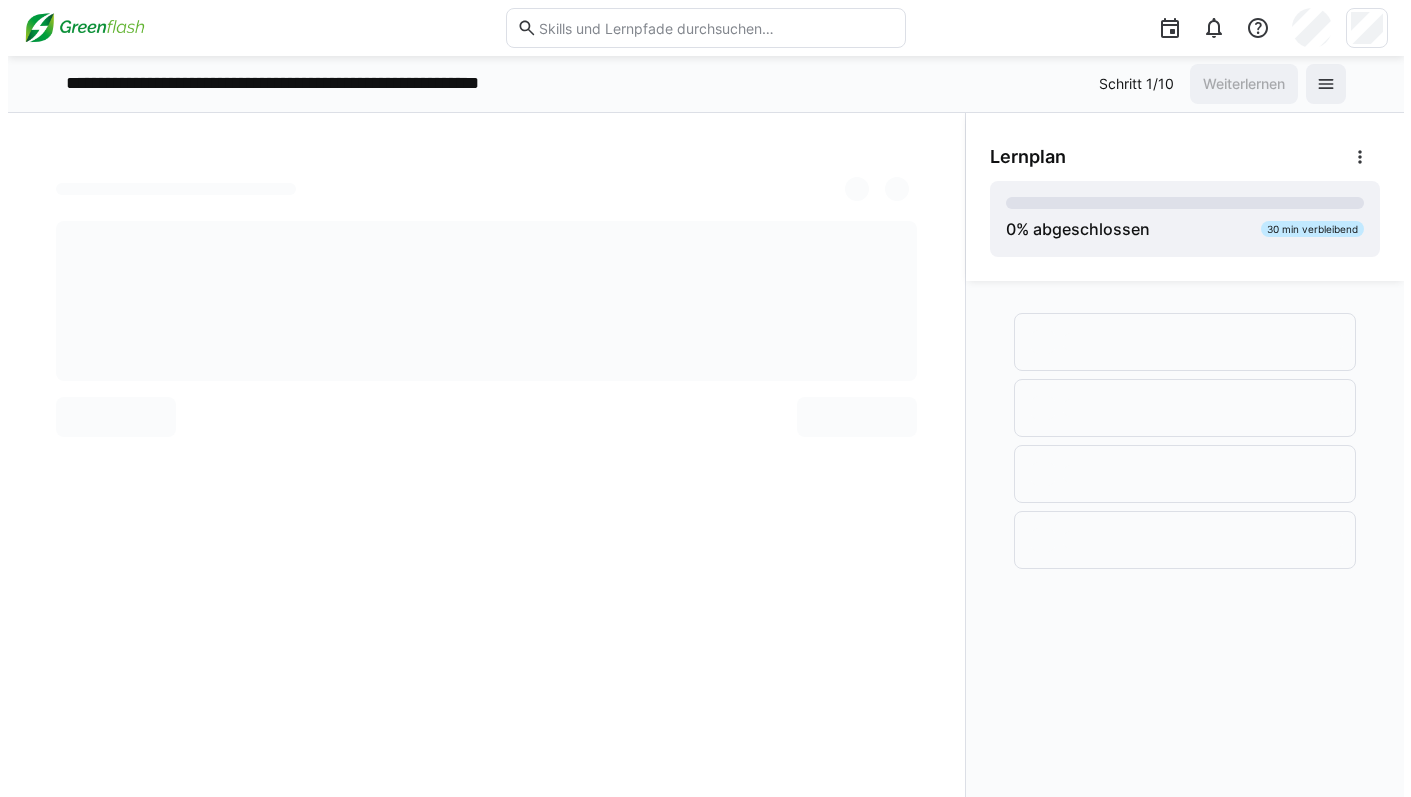 scroll, scrollTop: 0, scrollLeft: 0, axis: both 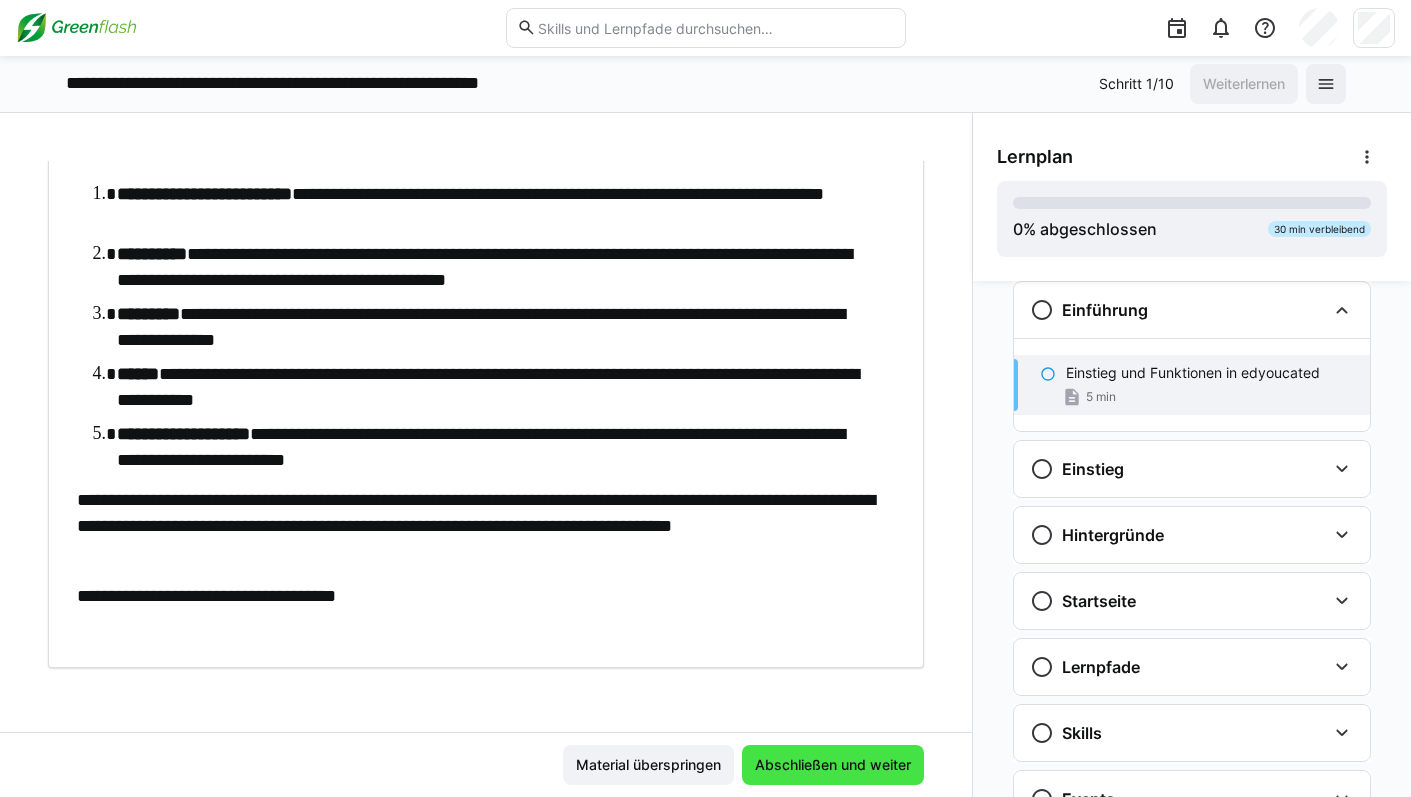 click on "Abschließen und weiter" 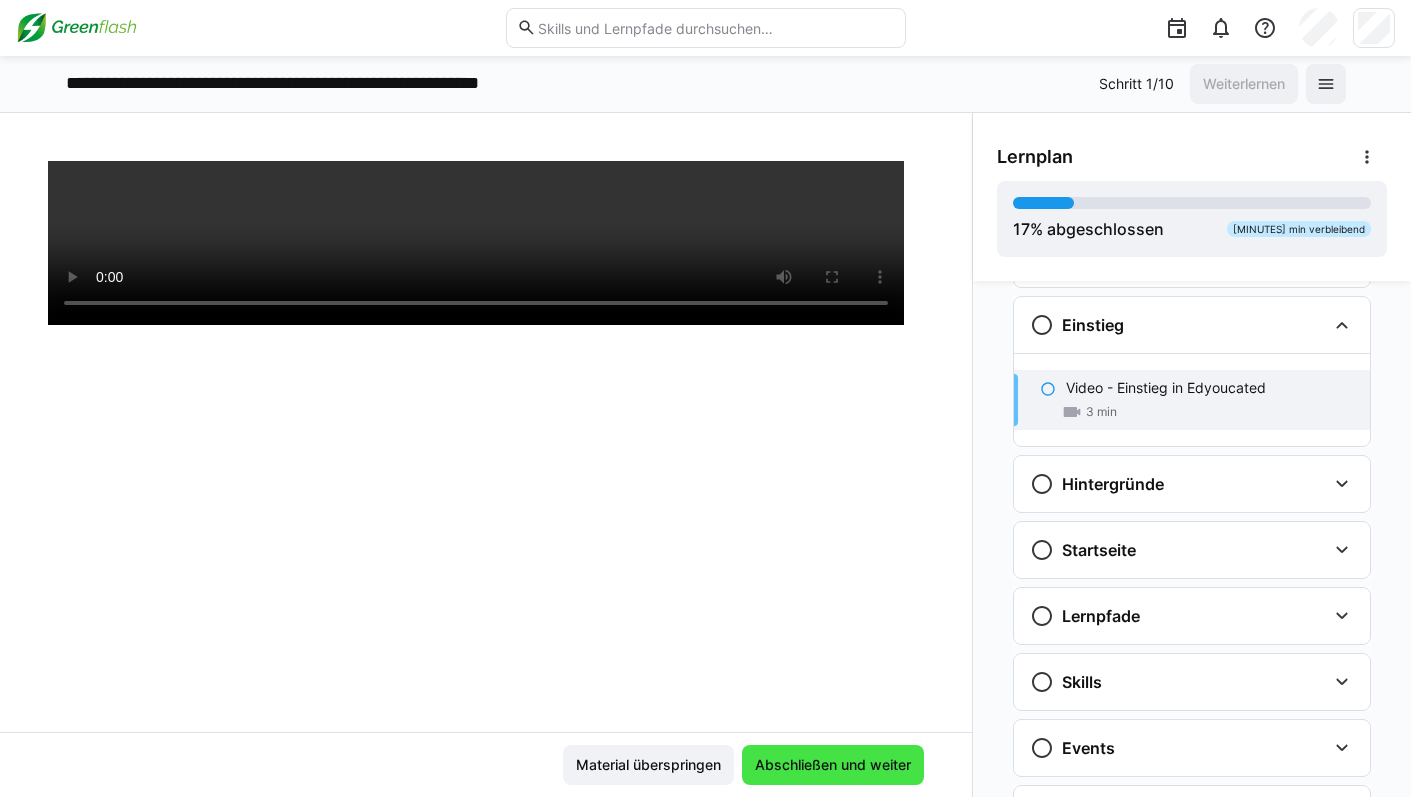 scroll, scrollTop: 191, scrollLeft: 0, axis: vertical 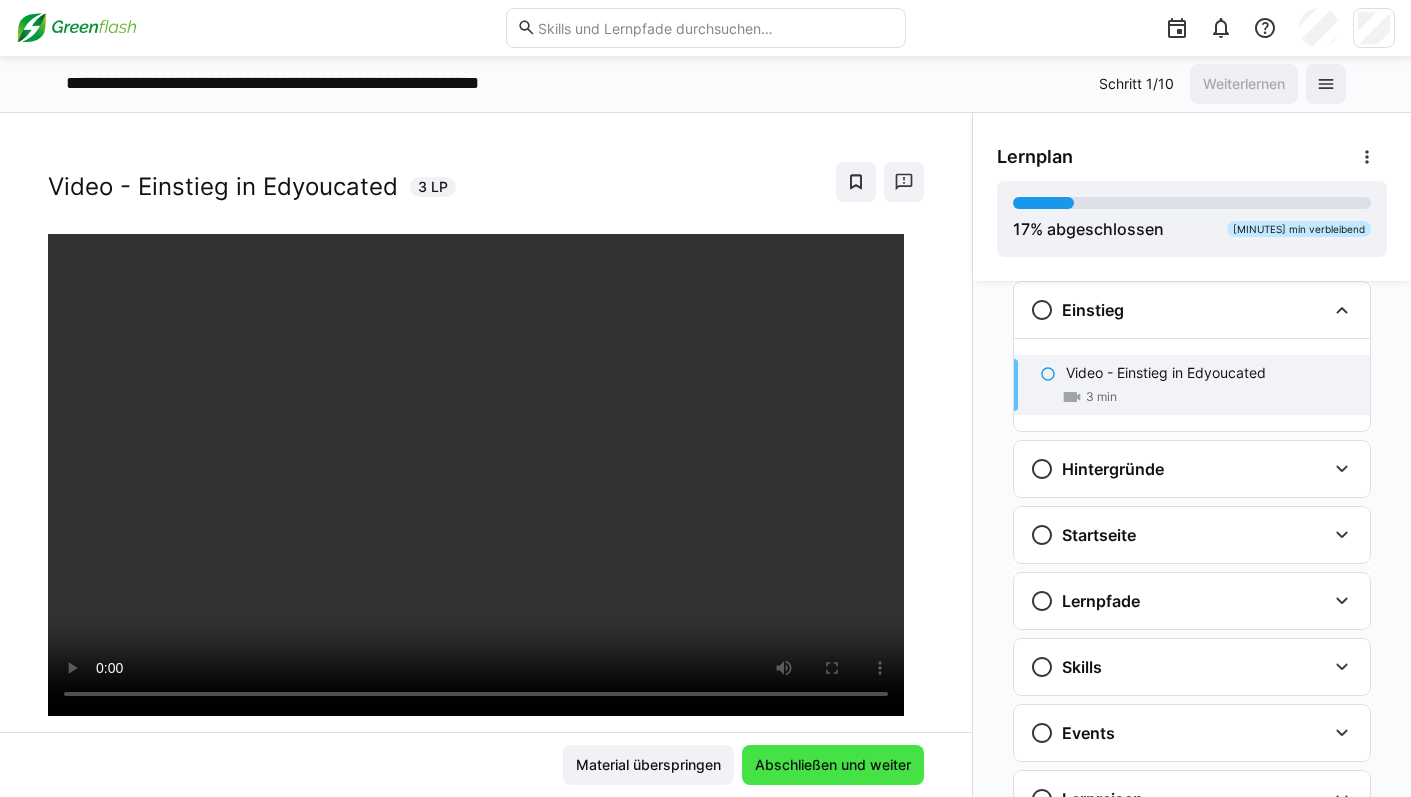 click on "Abschließen und weiter" 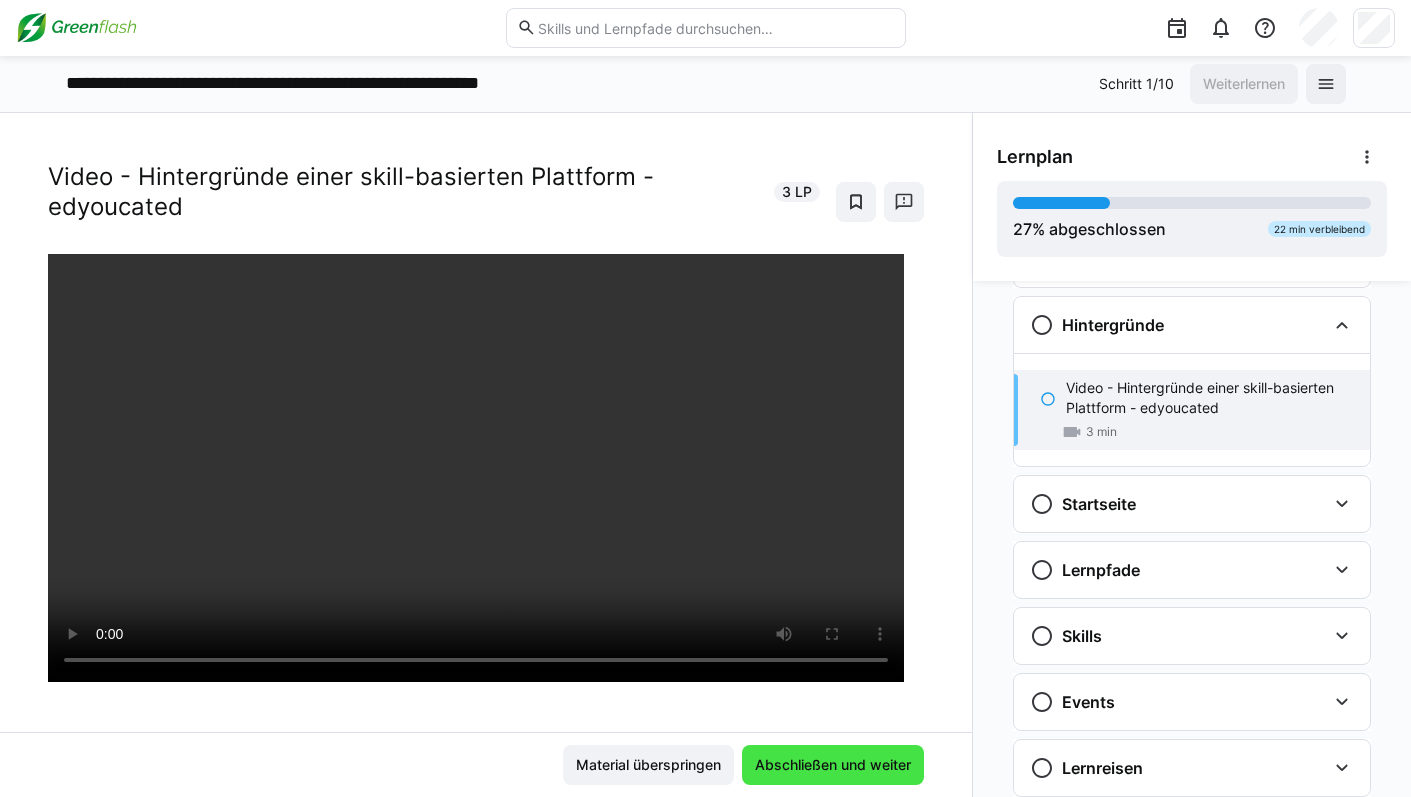 scroll, scrollTop: 350, scrollLeft: 0, axis: vertical 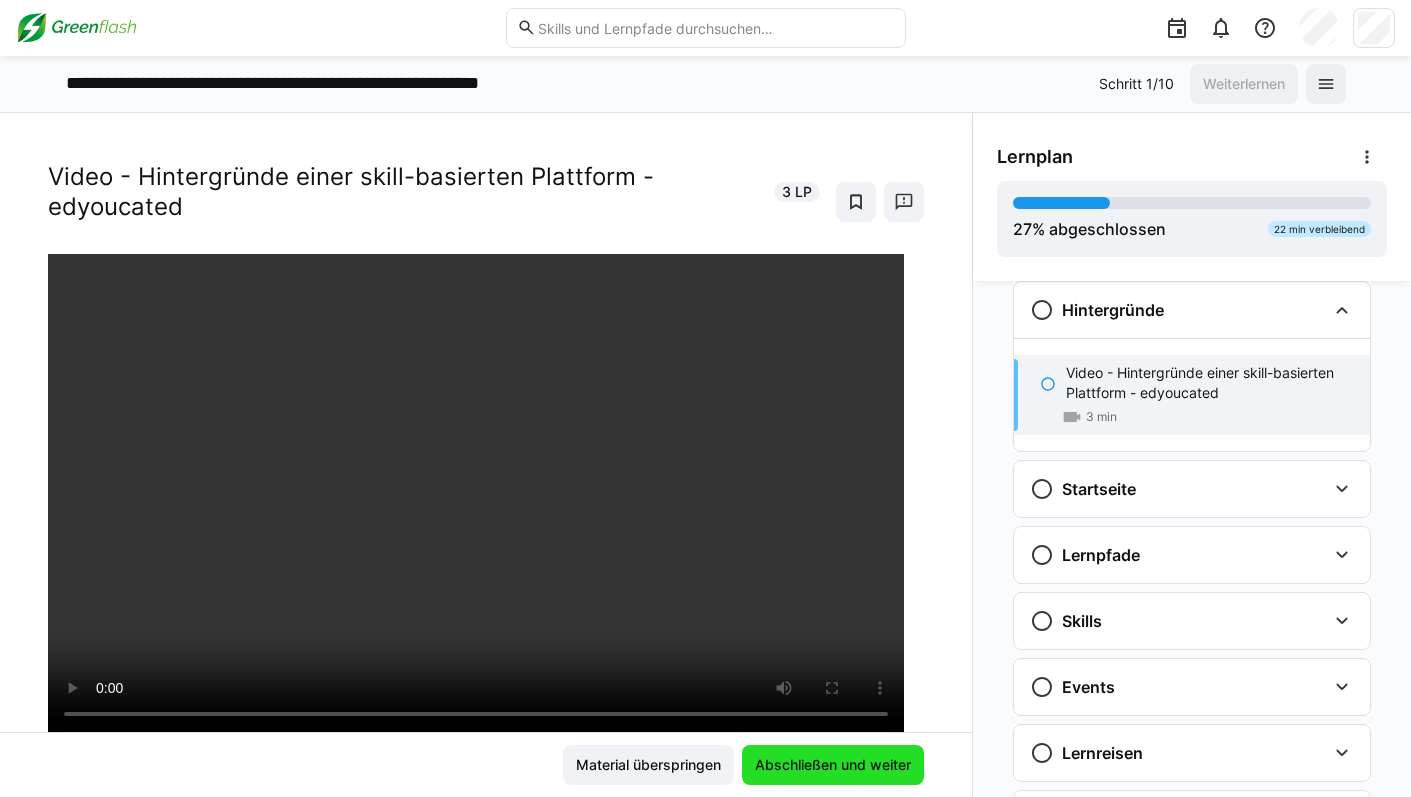click on "Abschließen und weiter" 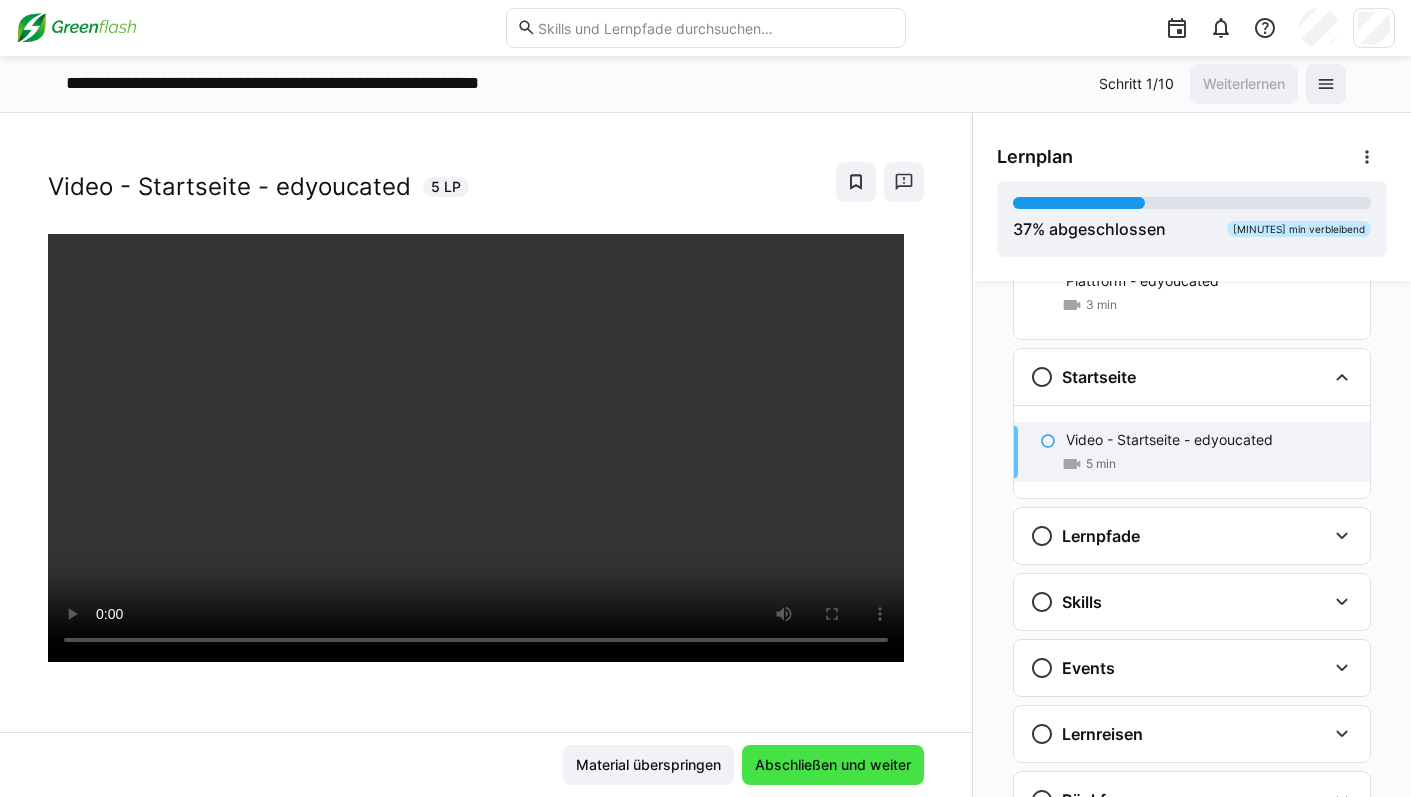 scroll, scrollTop: 463, scrollLeft: 0, axis: vertical 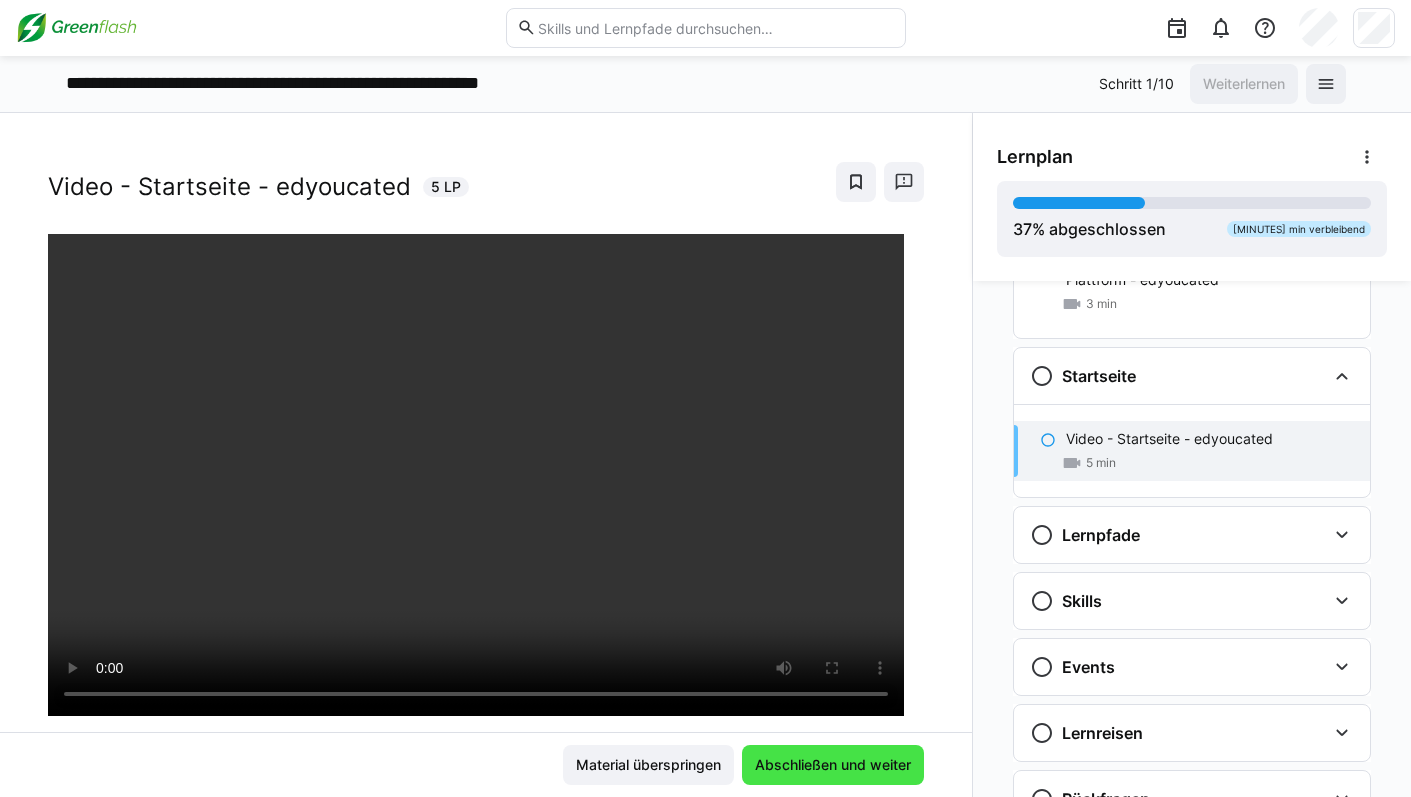click on "Abschließen und weiter" 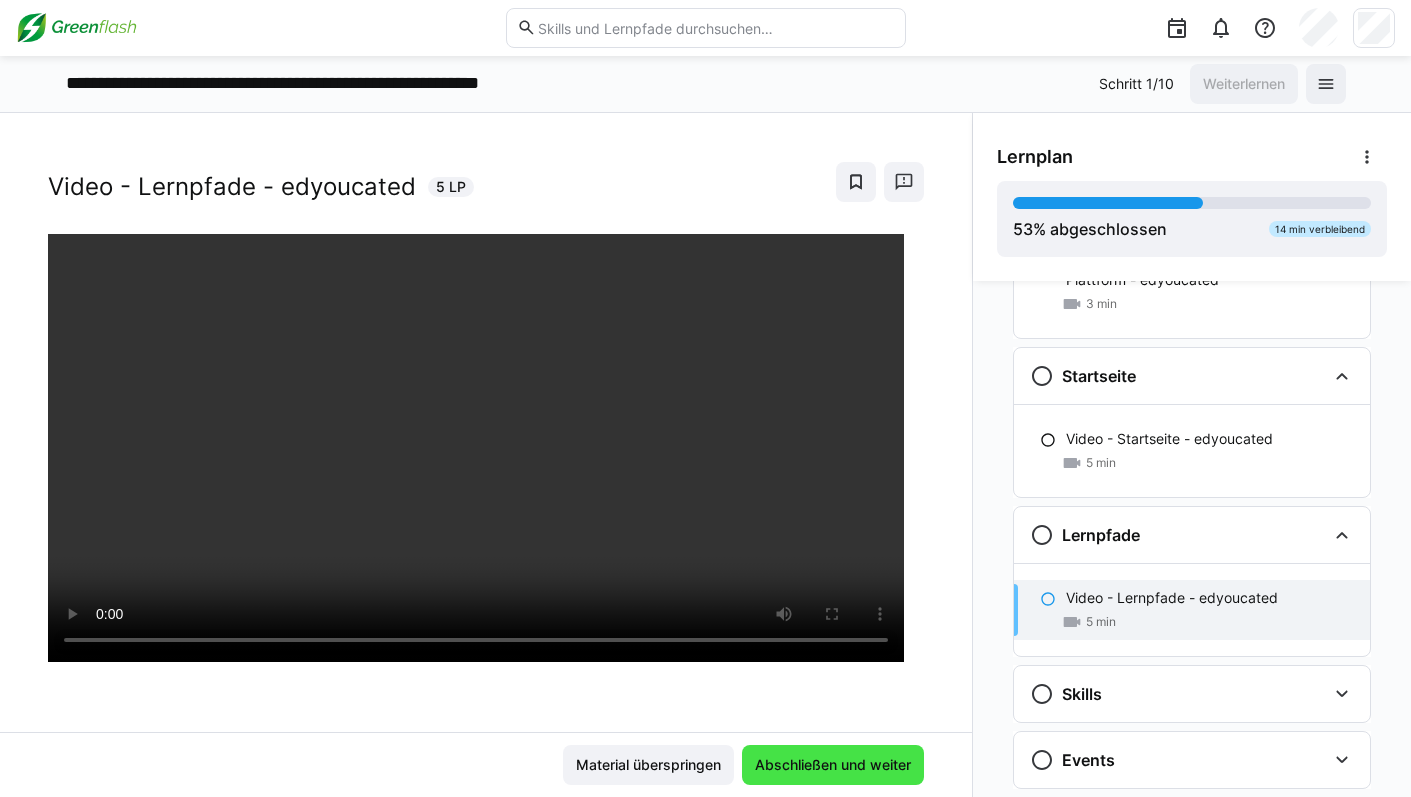 scroll, scrollTop: 556, scrollLeft: 0, axis: vertical 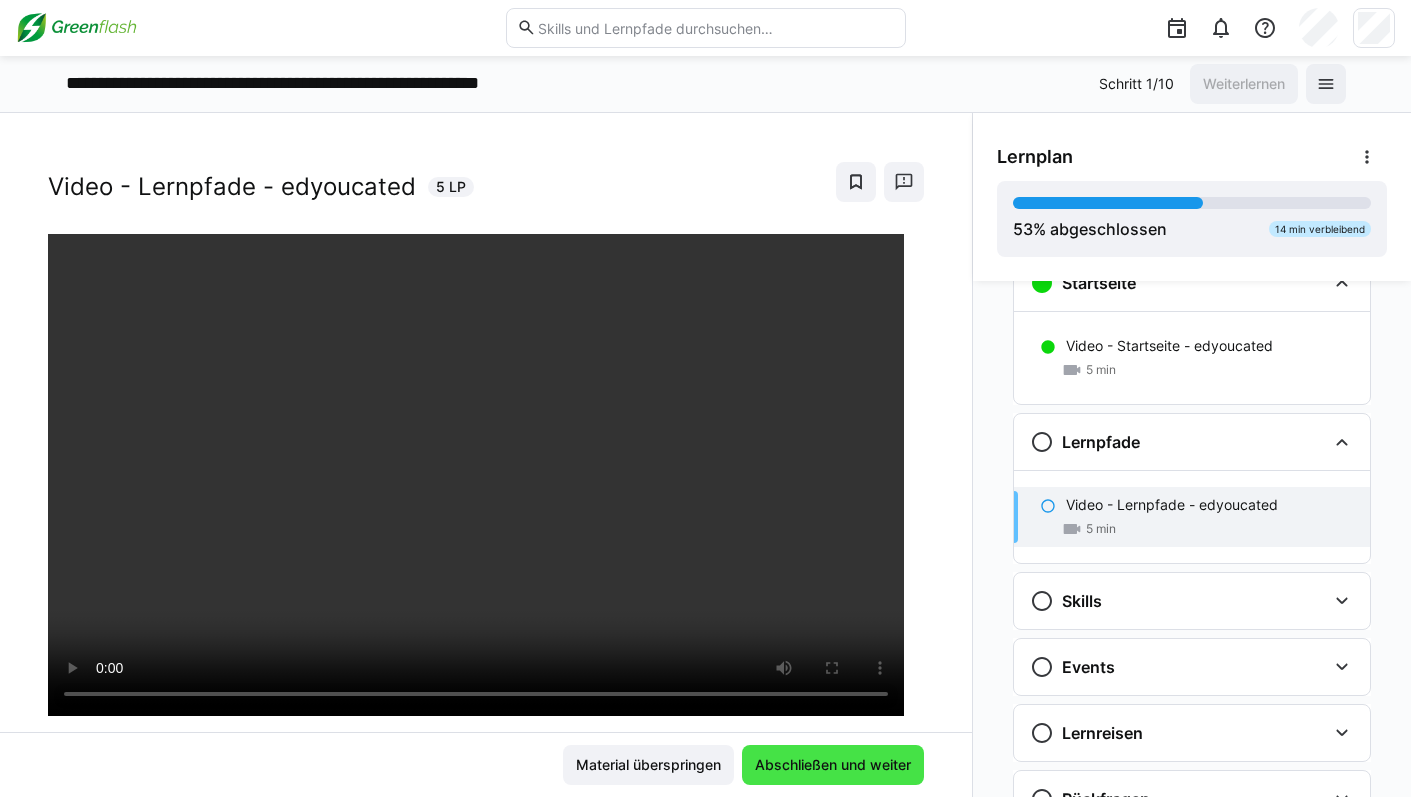 click on "Abschließen und weiter" 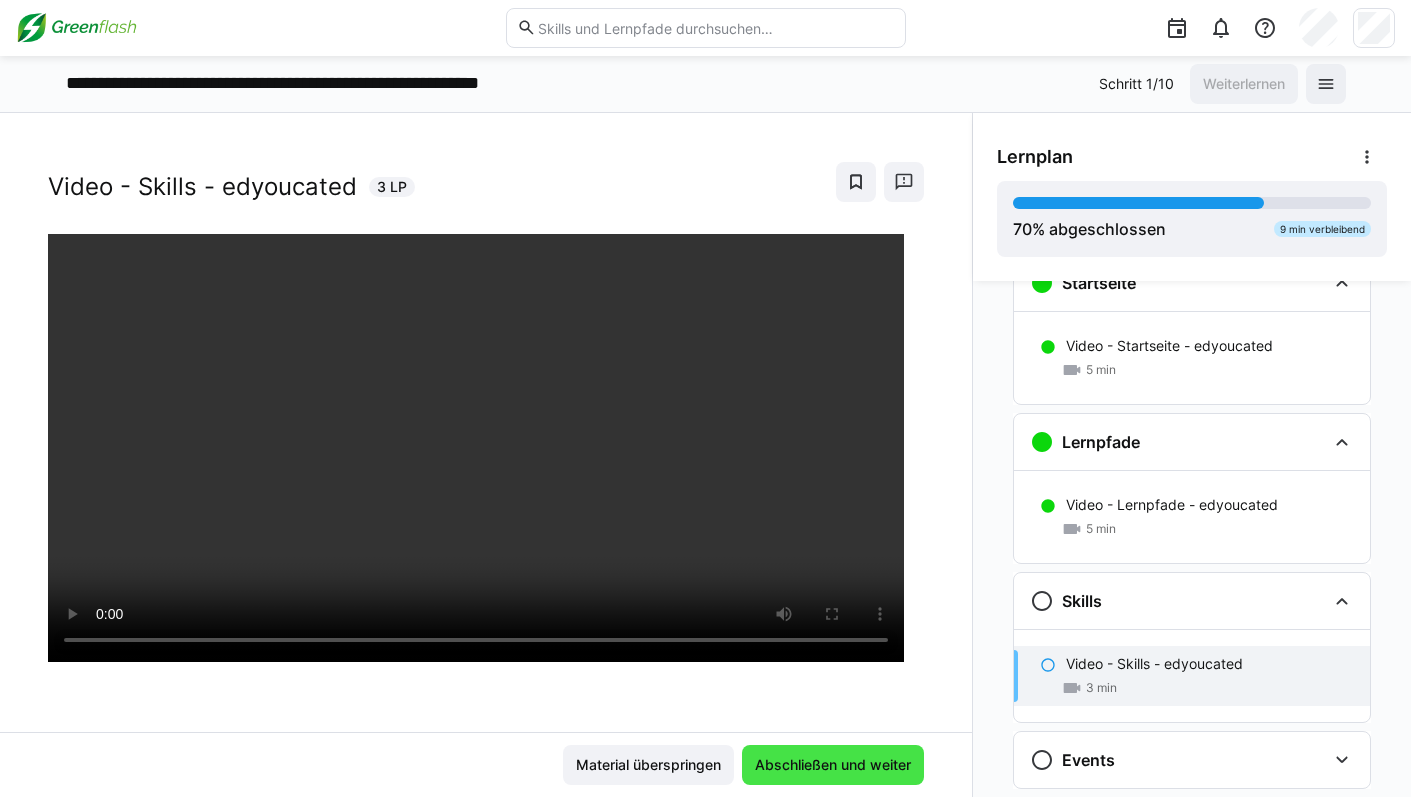 scroll, scrollTop: 649, scrollLeft: 0, axis: vertical 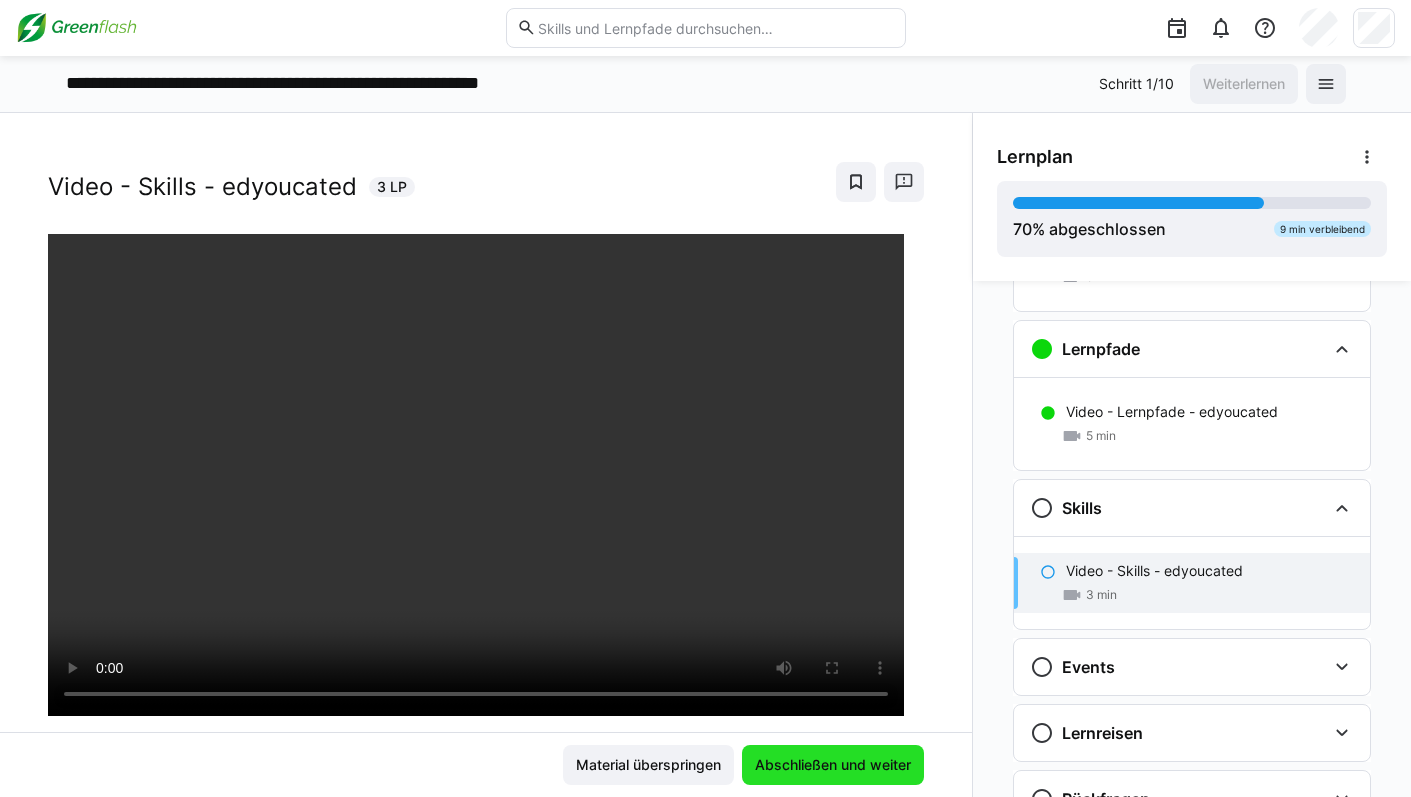 click on "Abschließen und weiter" 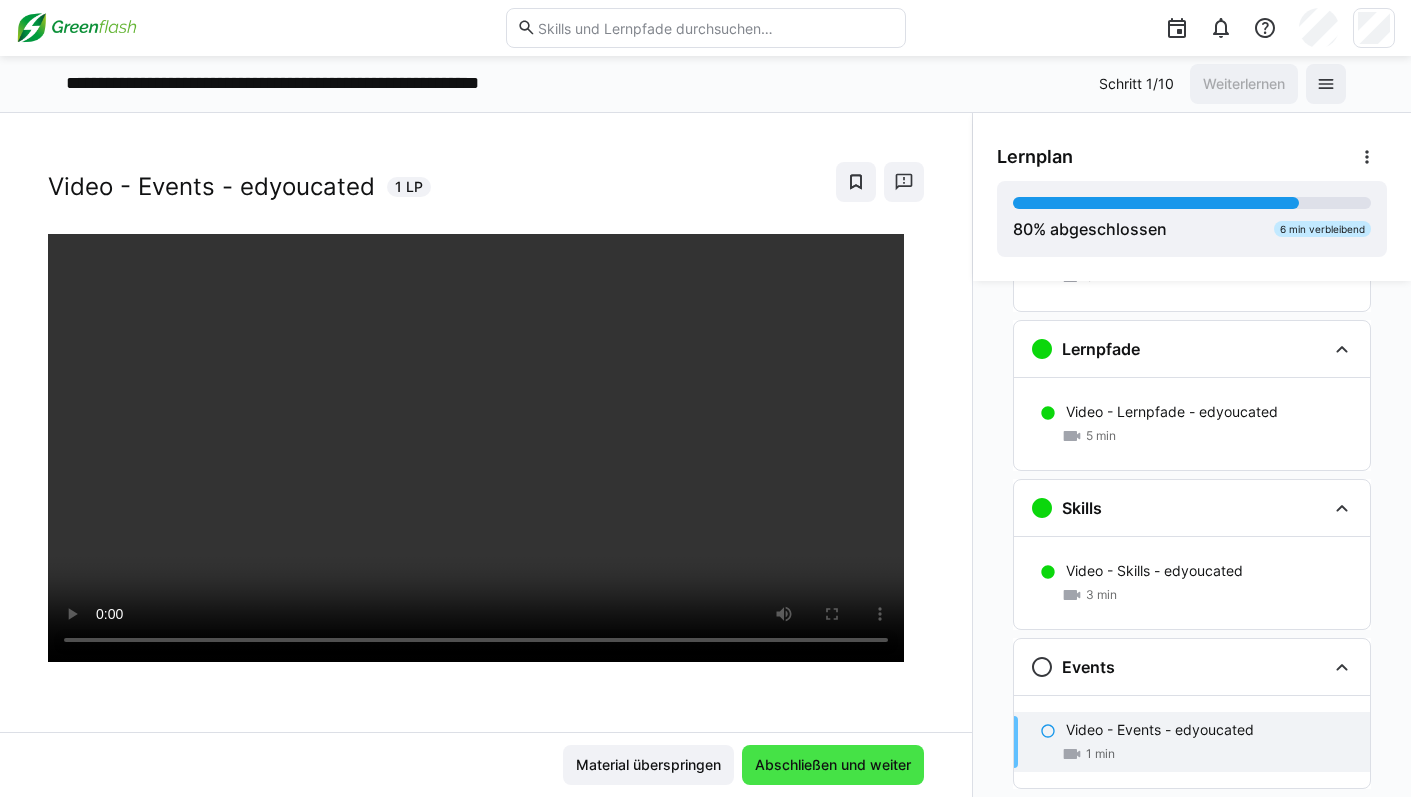 scroll, scrollTop: 742, scrollLeft: 0, axis: vertical 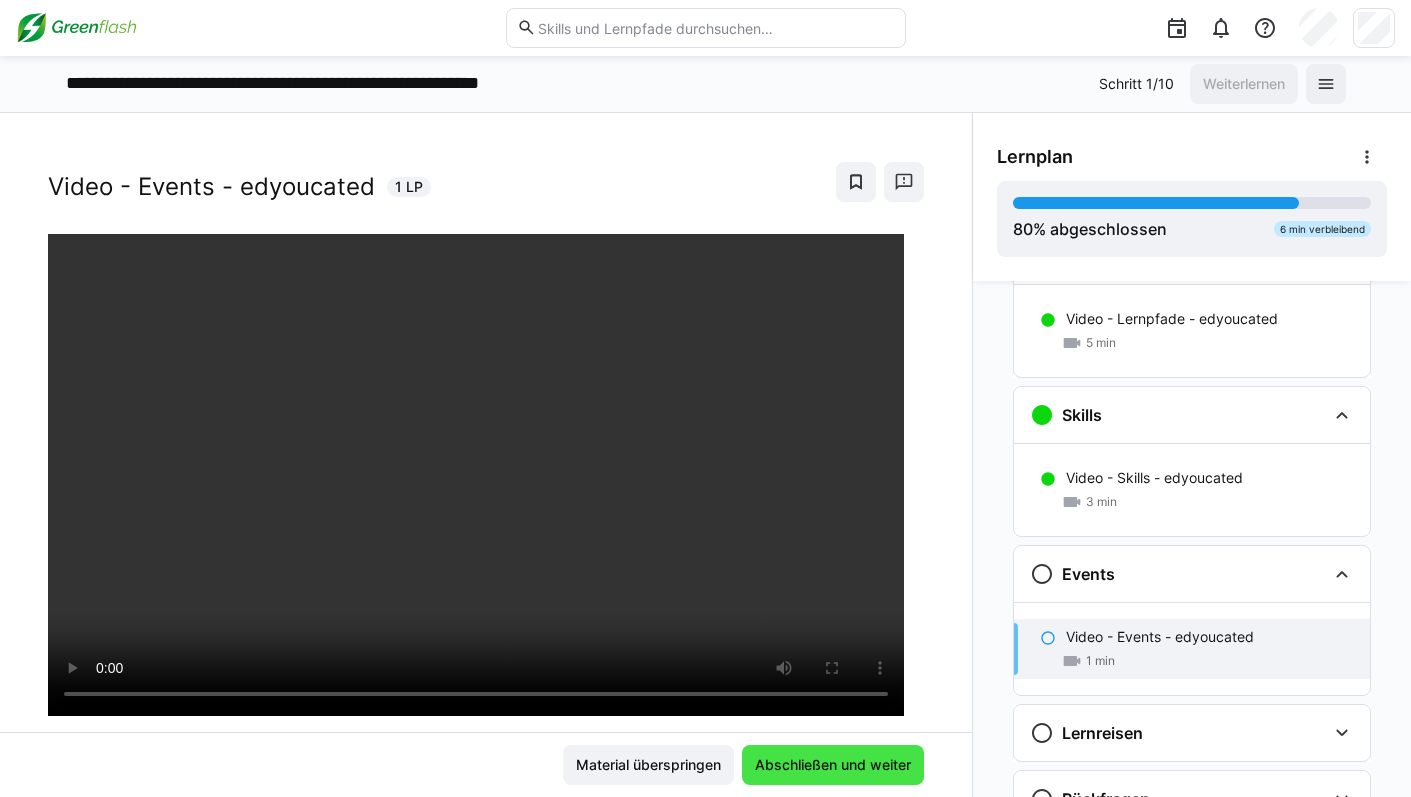 click on "Abschließen und weiter" 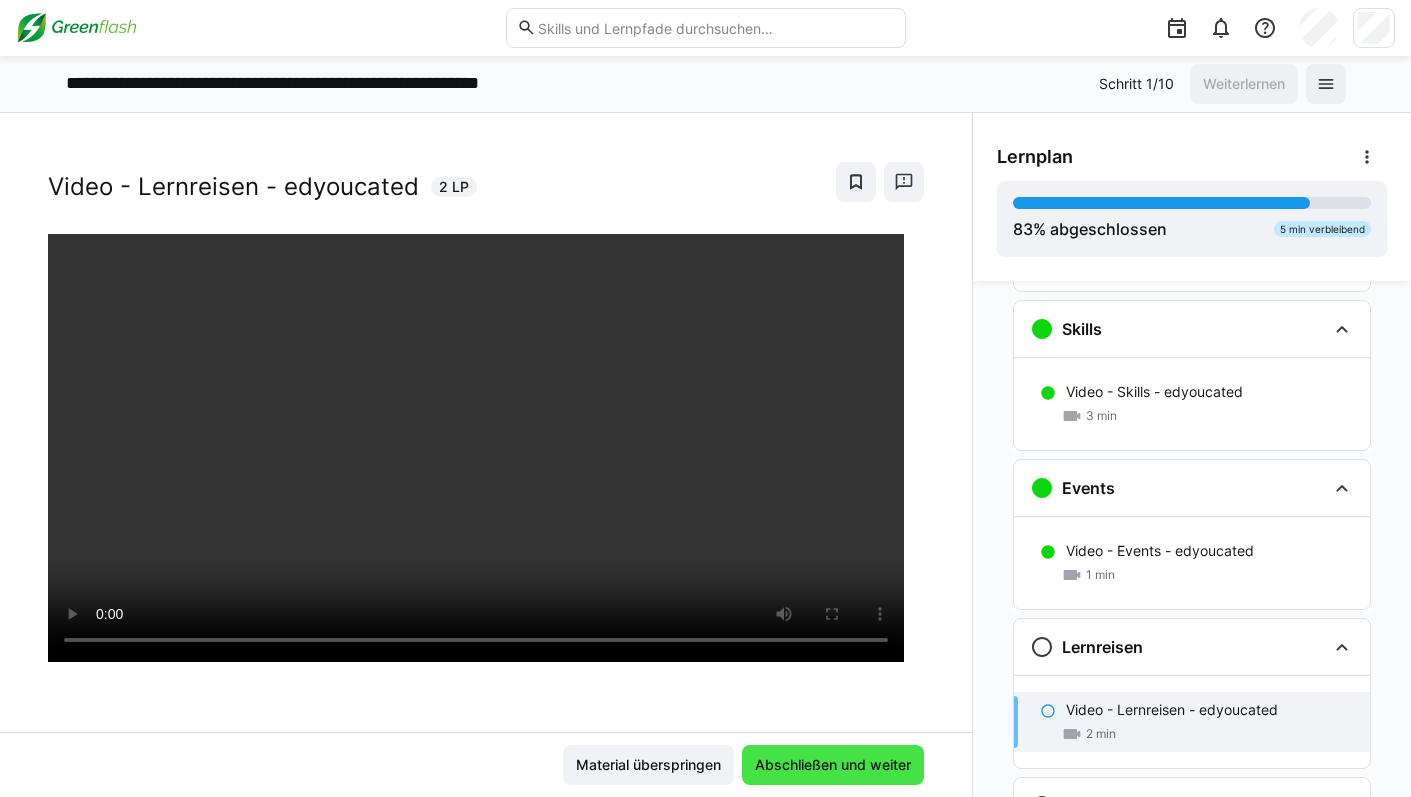 scroll, scrollTop: 835, scrollLeft: 0, axis: vertical 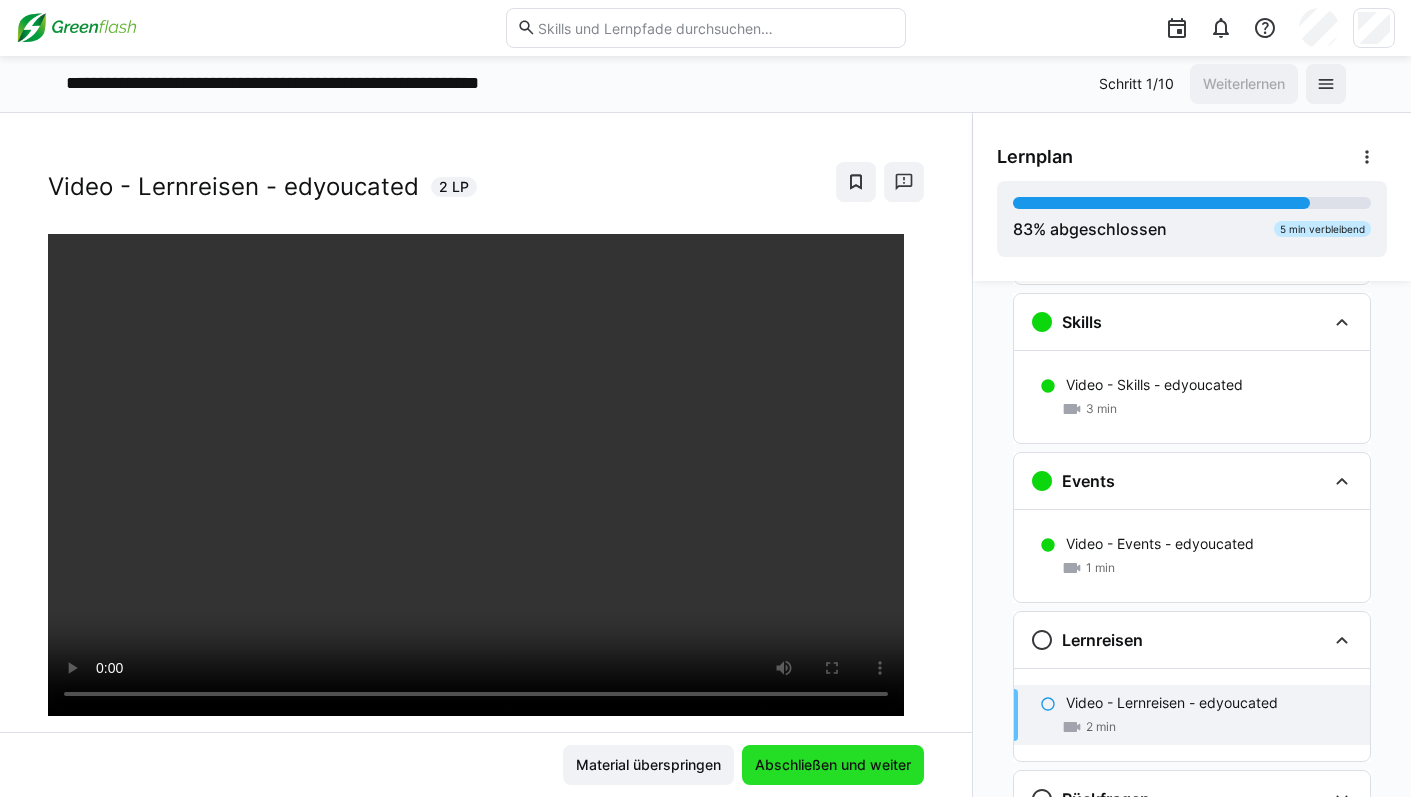 click on "Abschließen und weiter" 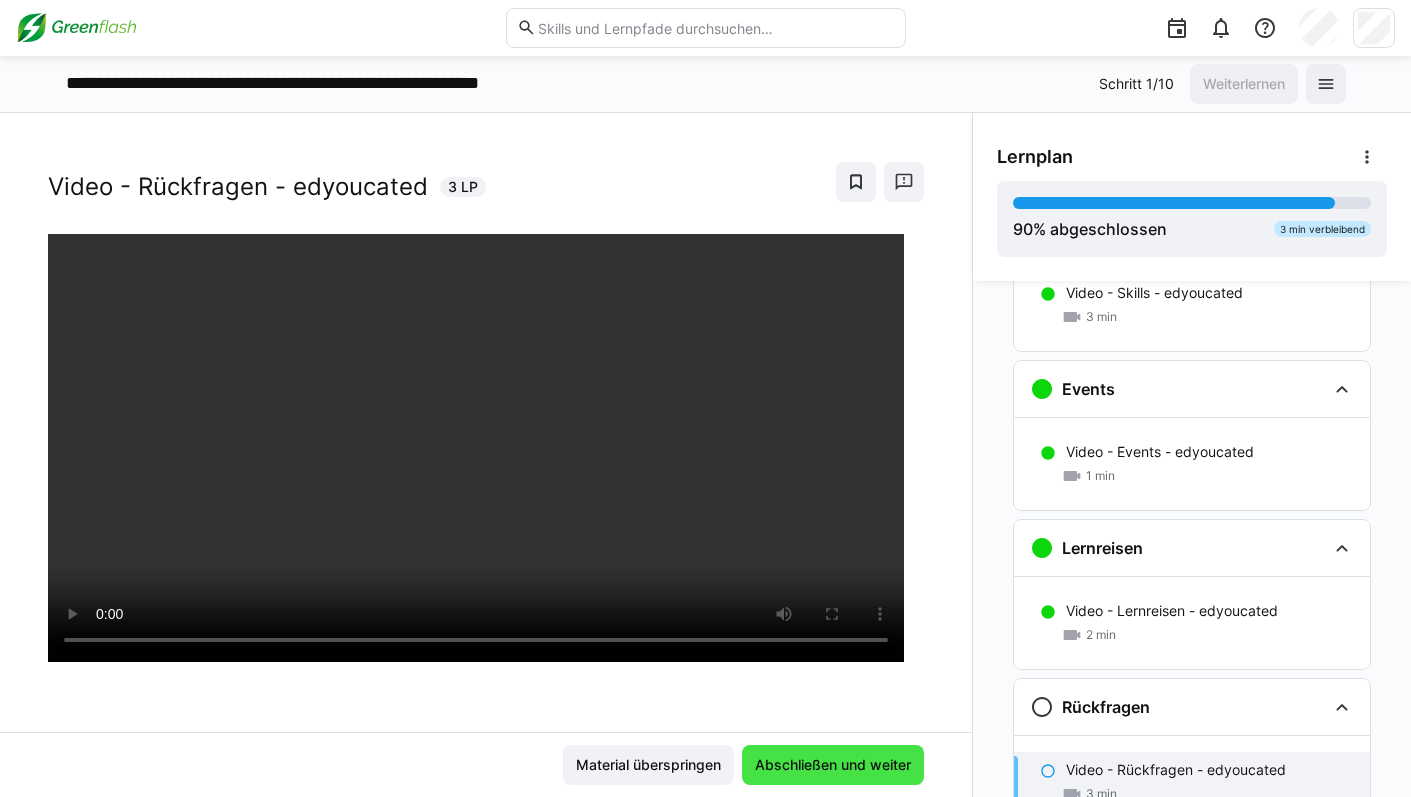 scroll, scrollTop: 928, scrollLeft: 0, axis: vertical 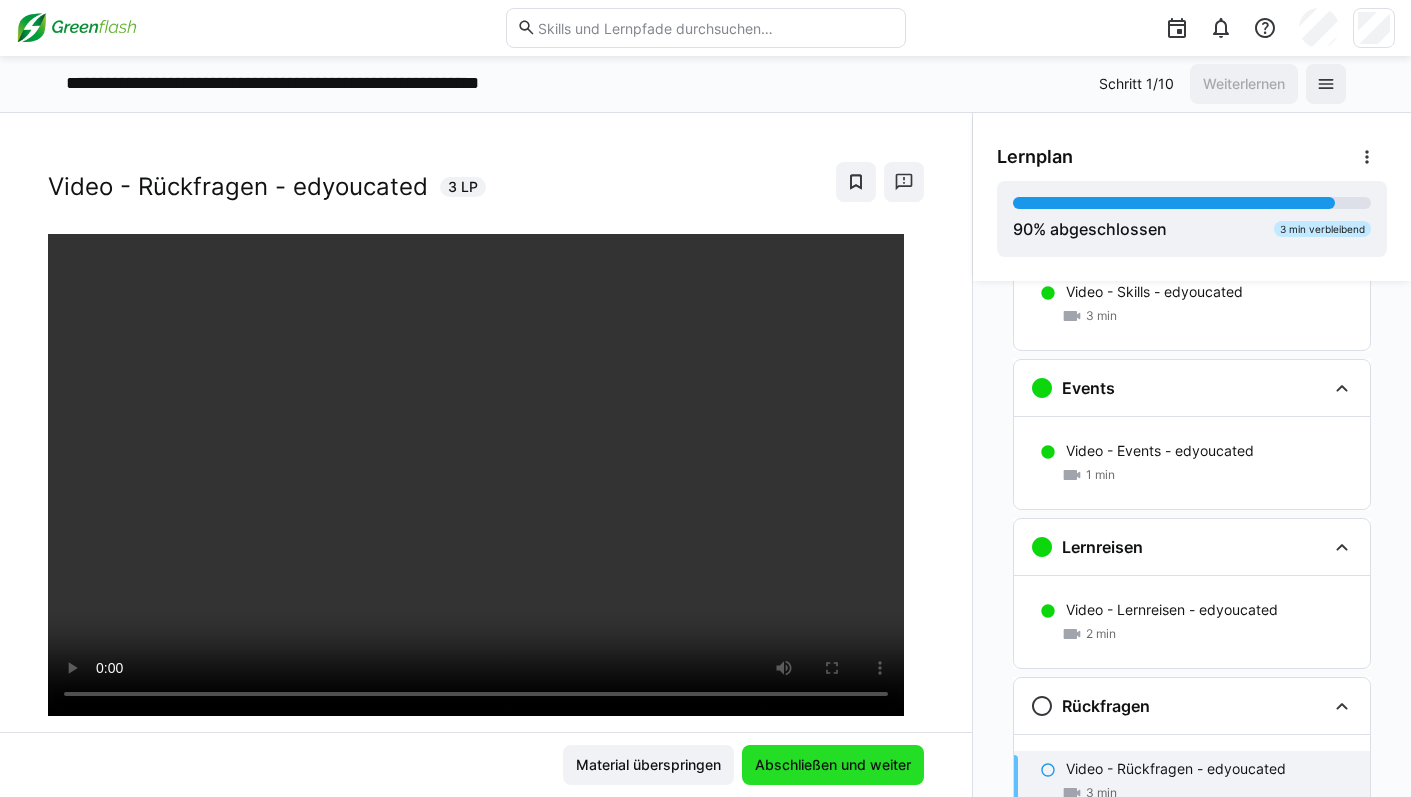 click on "Abschließen und weiter" 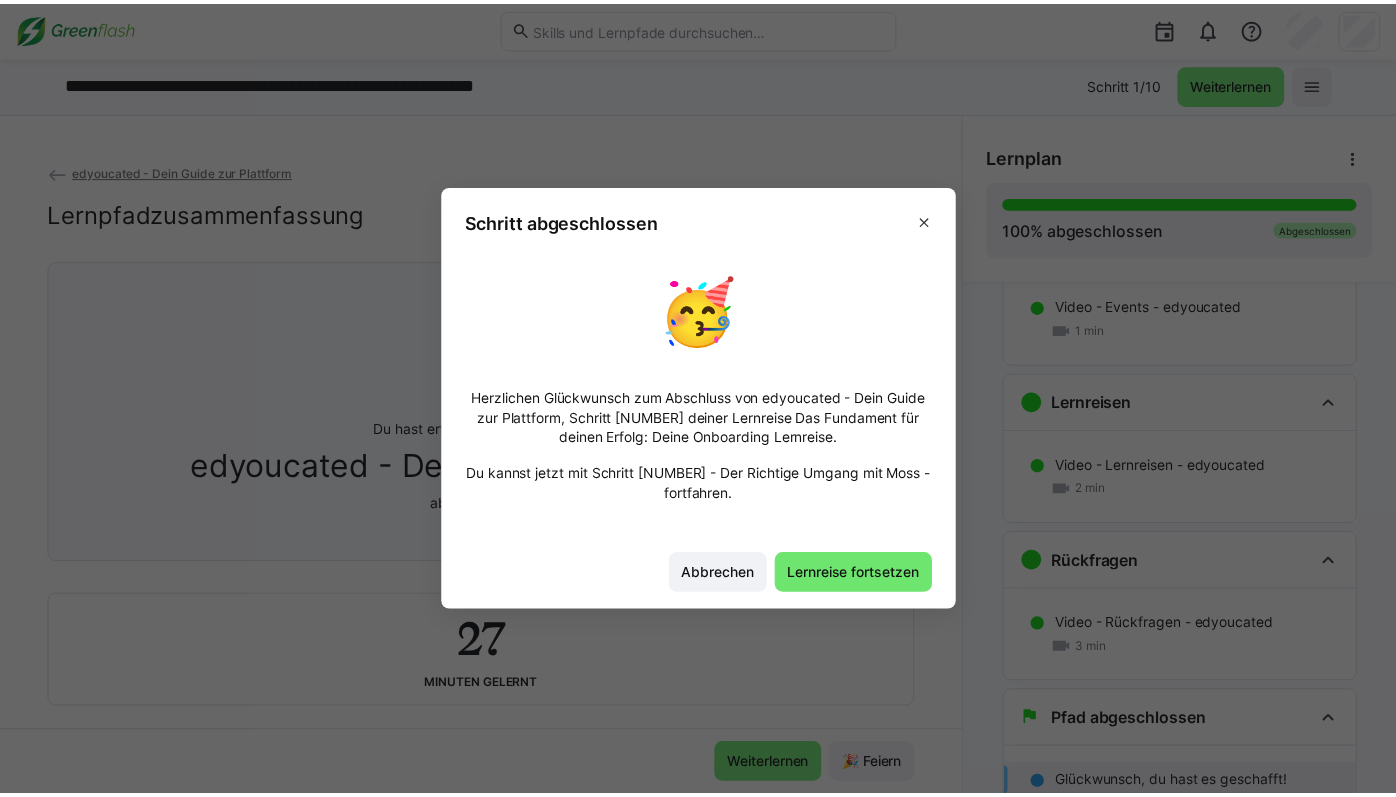 scroll, scrollTop: 1088, scrollLeft: 0, axis: vertical 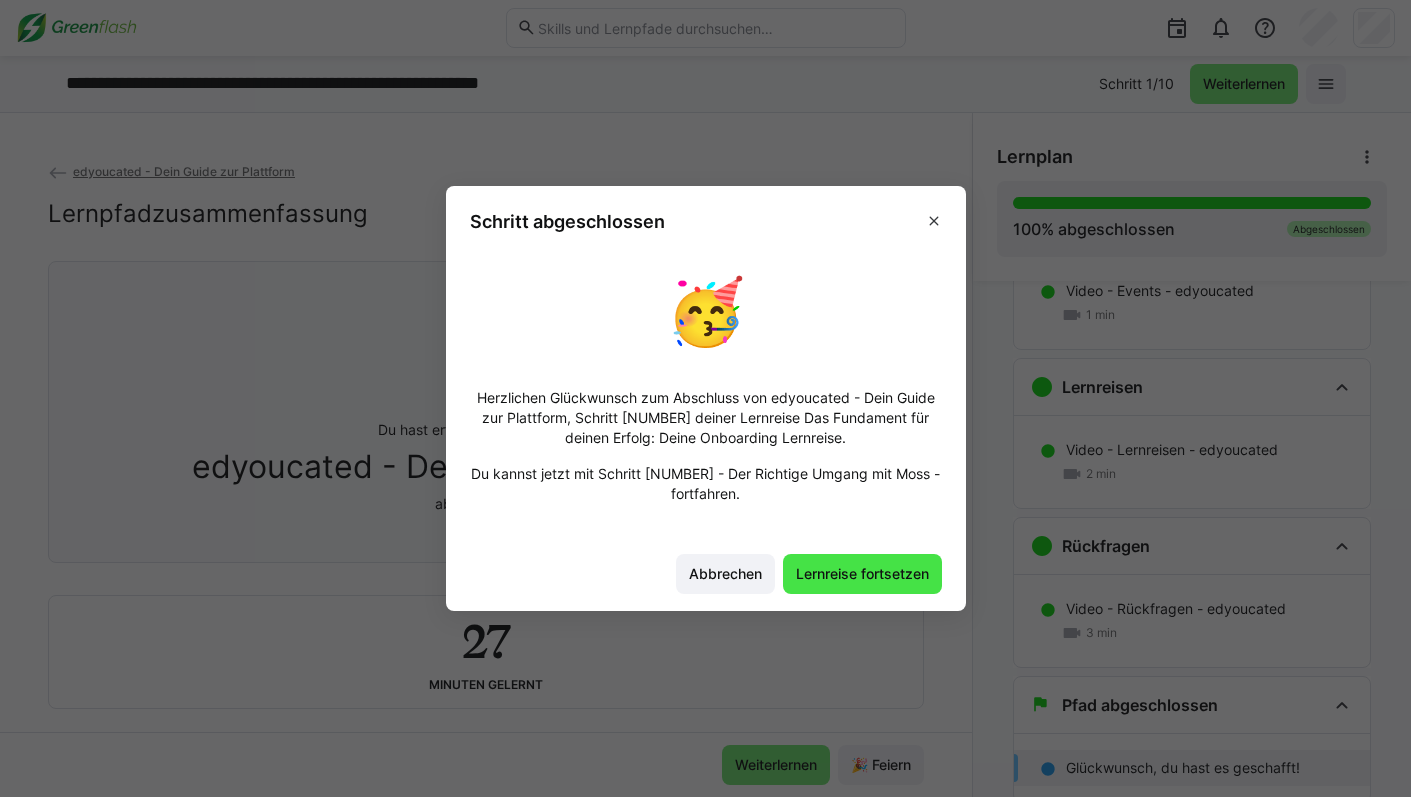 click on "Lernreise fortsetzen" 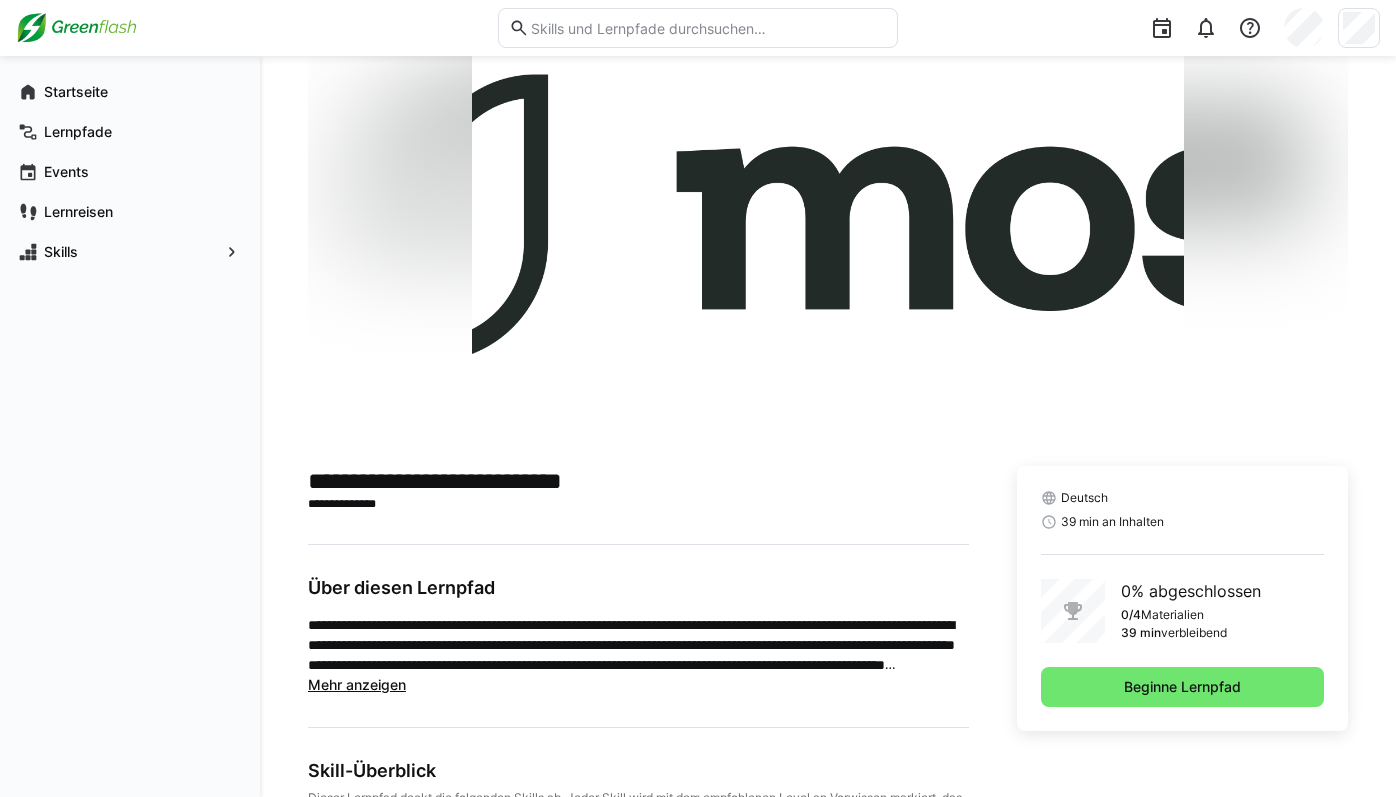 scroll, scrollTop: 150, scrollLeft: 0, axis: vertical 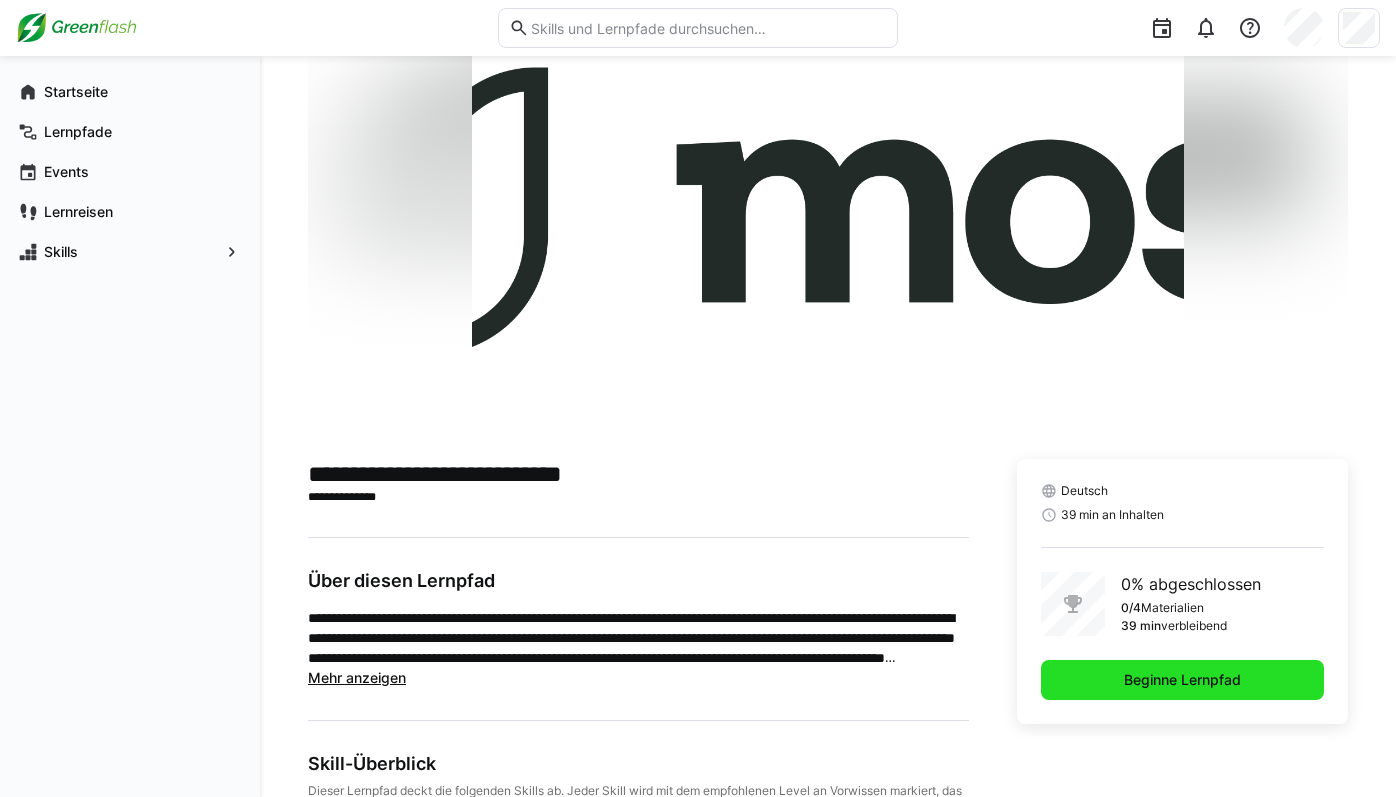 click on "Beginne Lernpfad" 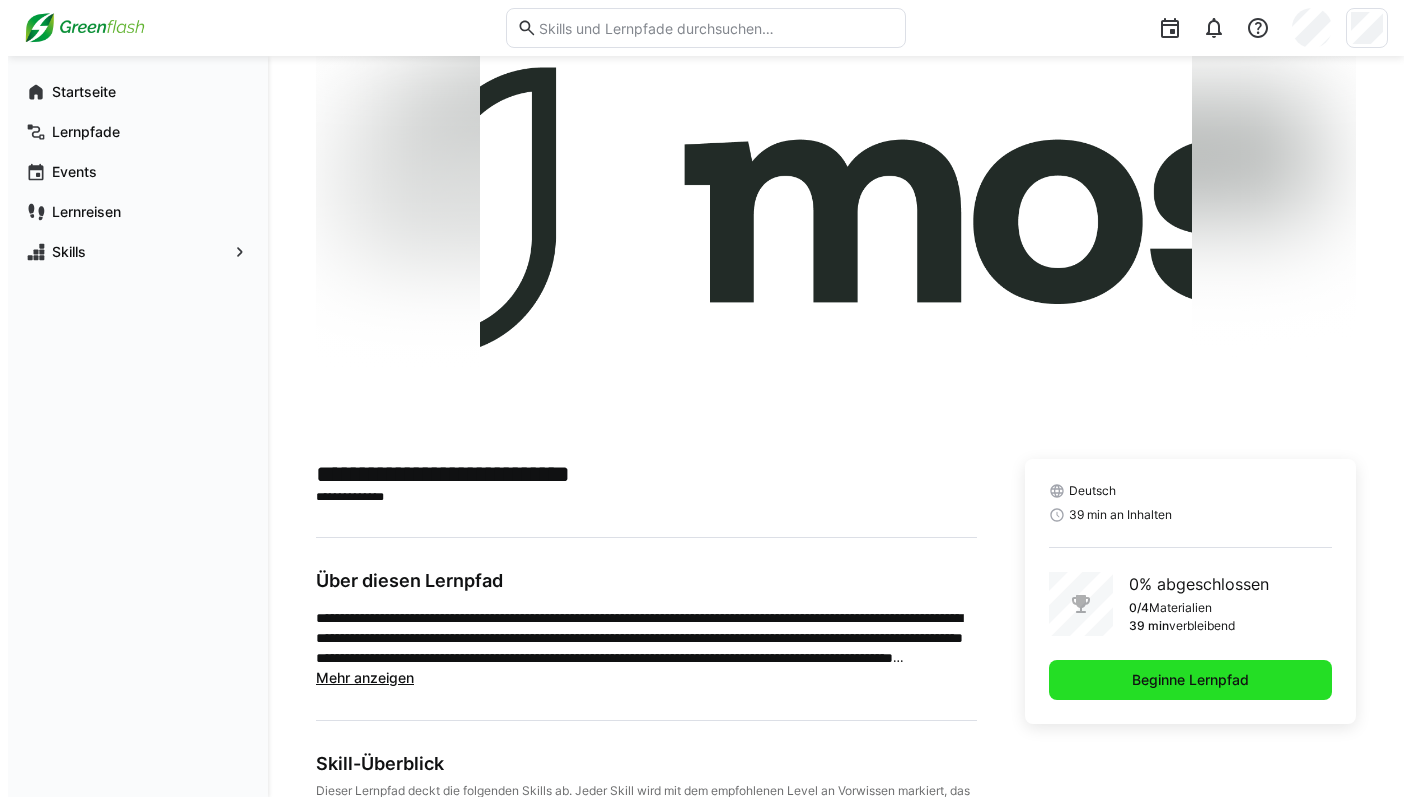 scroll, scrollTop: 0, scrollLeft: 0, axis: both 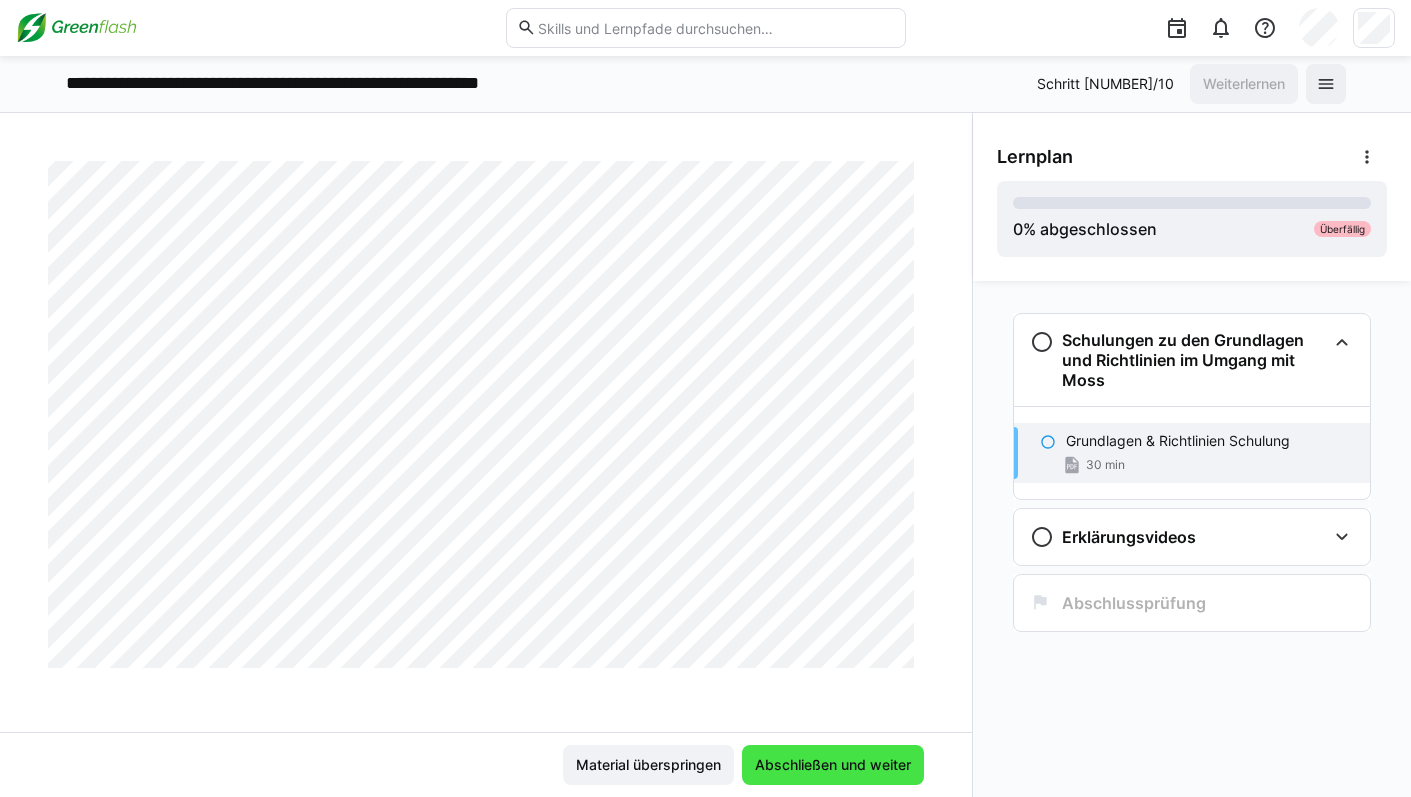 click on "Abschließen und weiter" 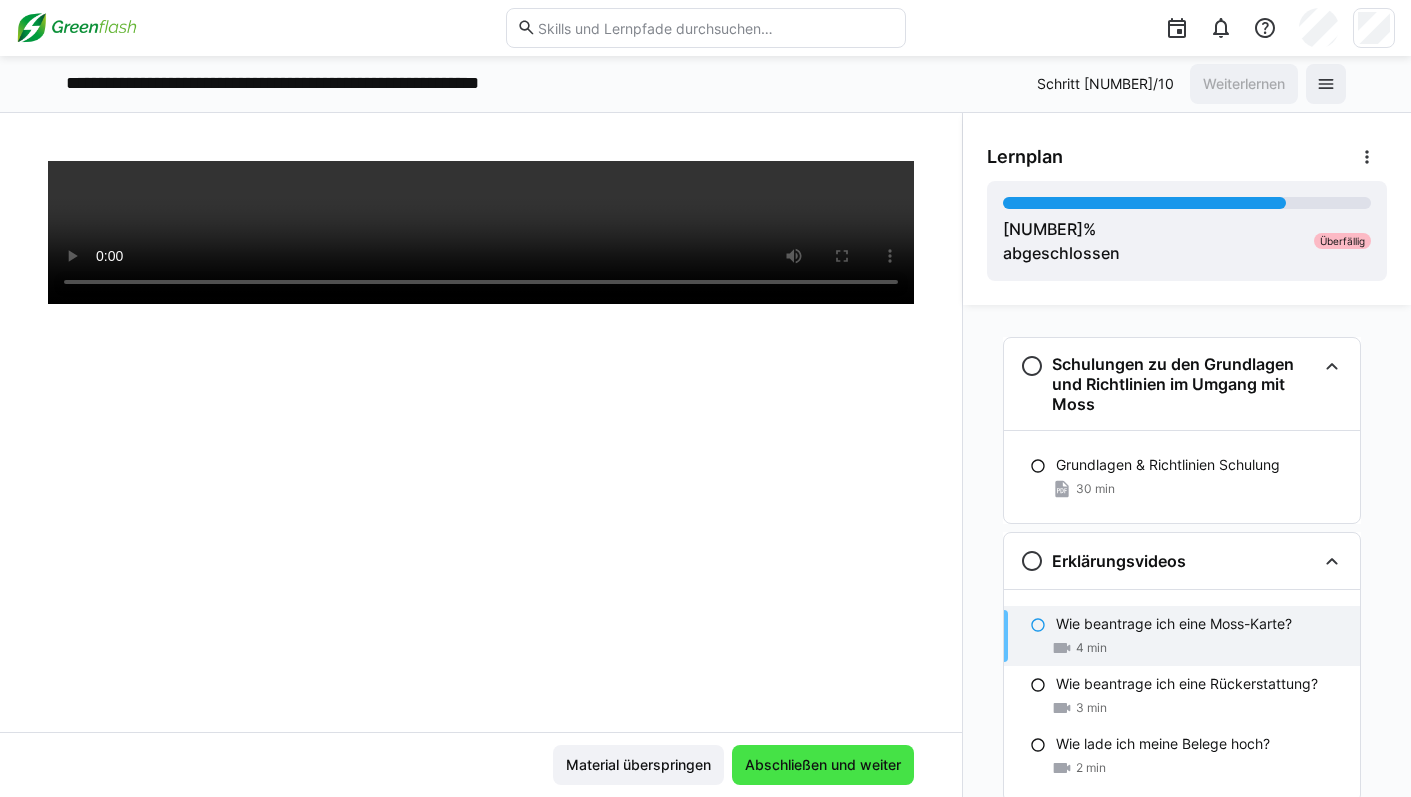 scroll, scrollTop: 399, scrollLeft: 0, axis: vertical 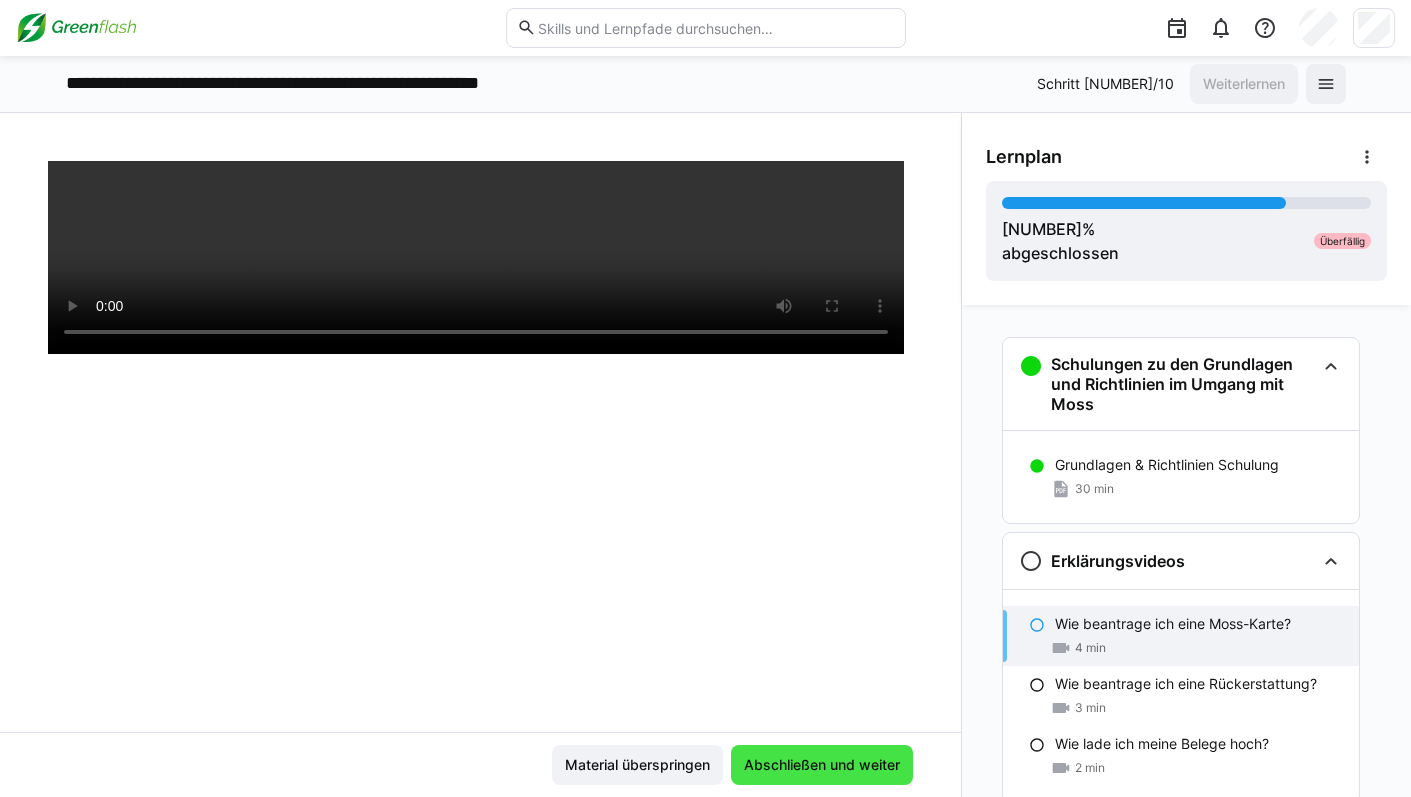 click on "Abschließen und weiter" 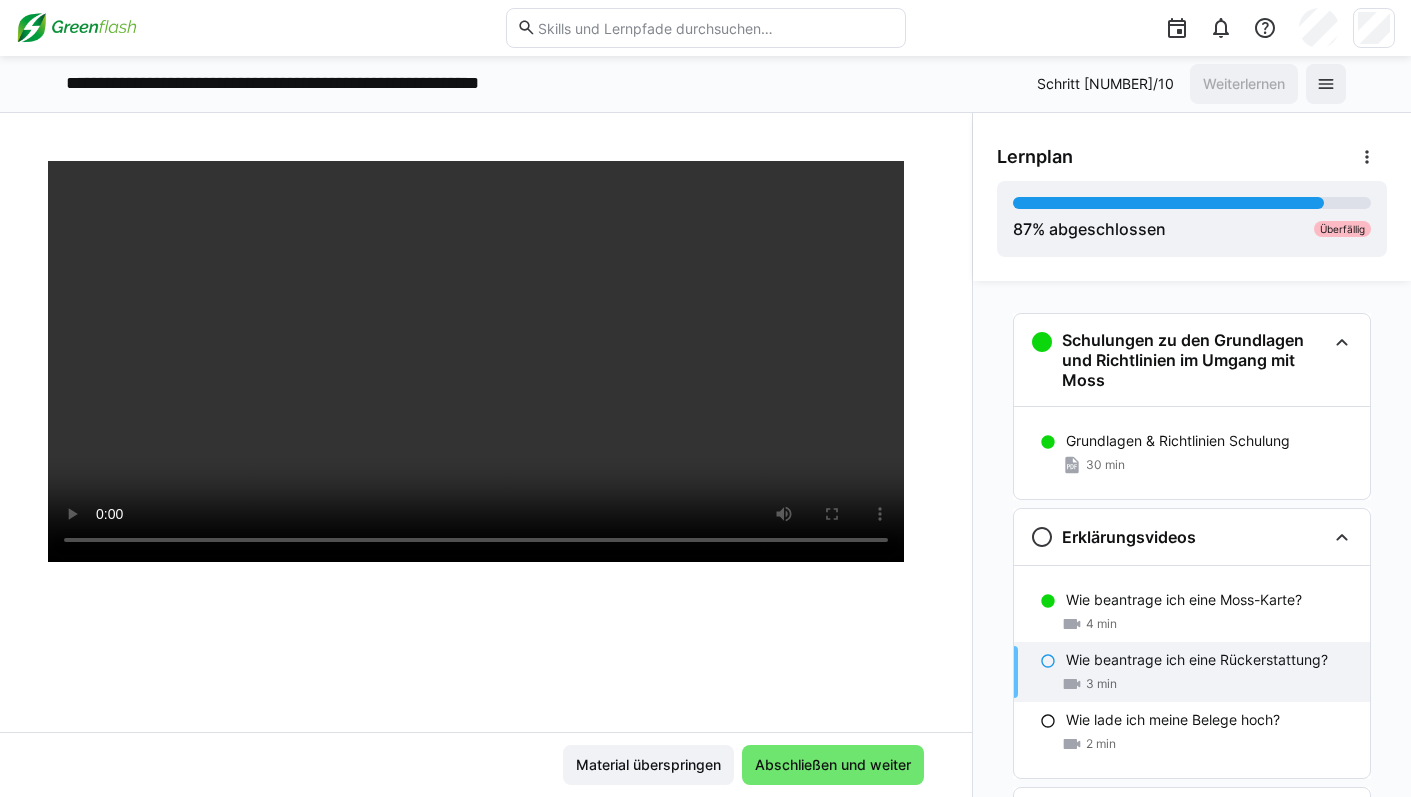 scroll, scrollTop: 216, scrollLeft: 0, axis: vertical 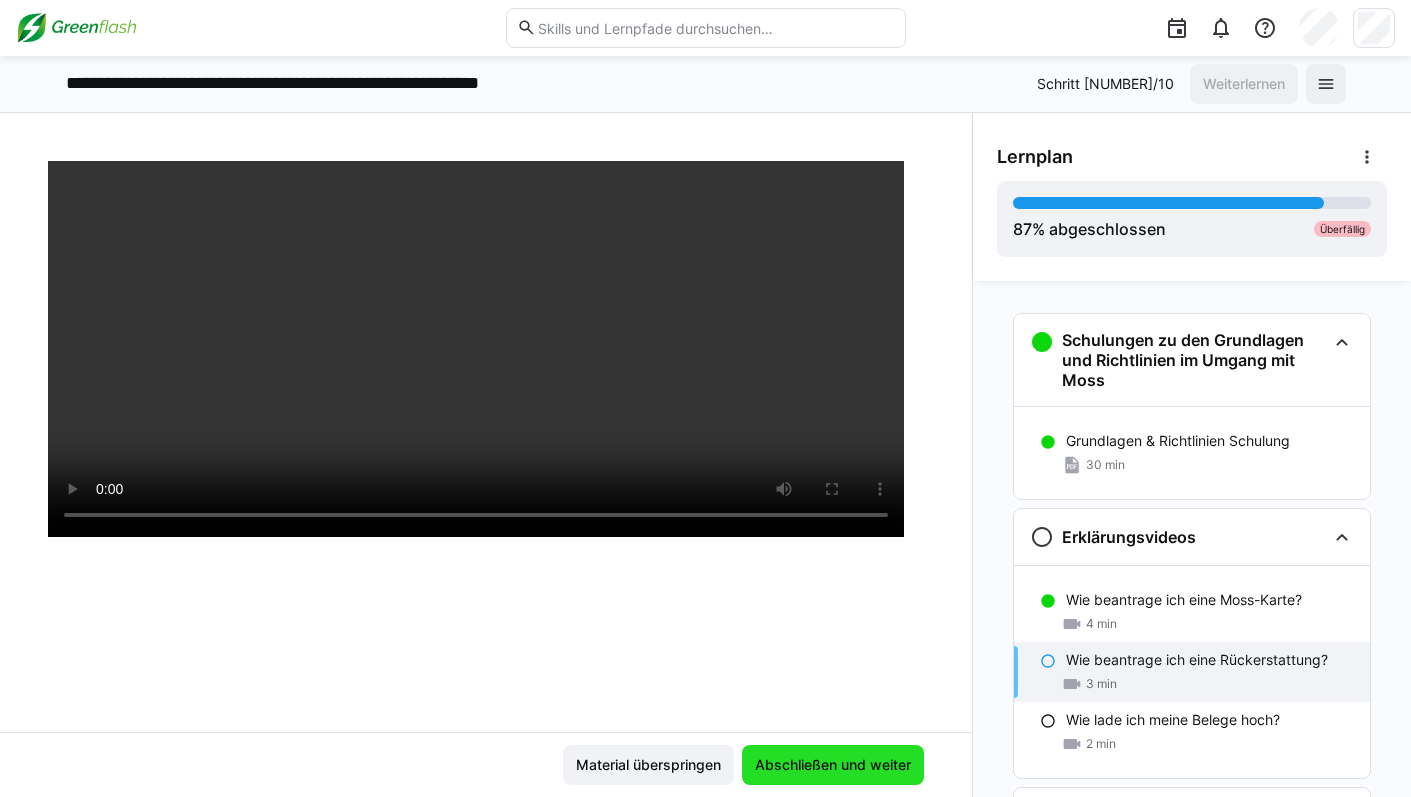 click on "Abschließen und weiter" 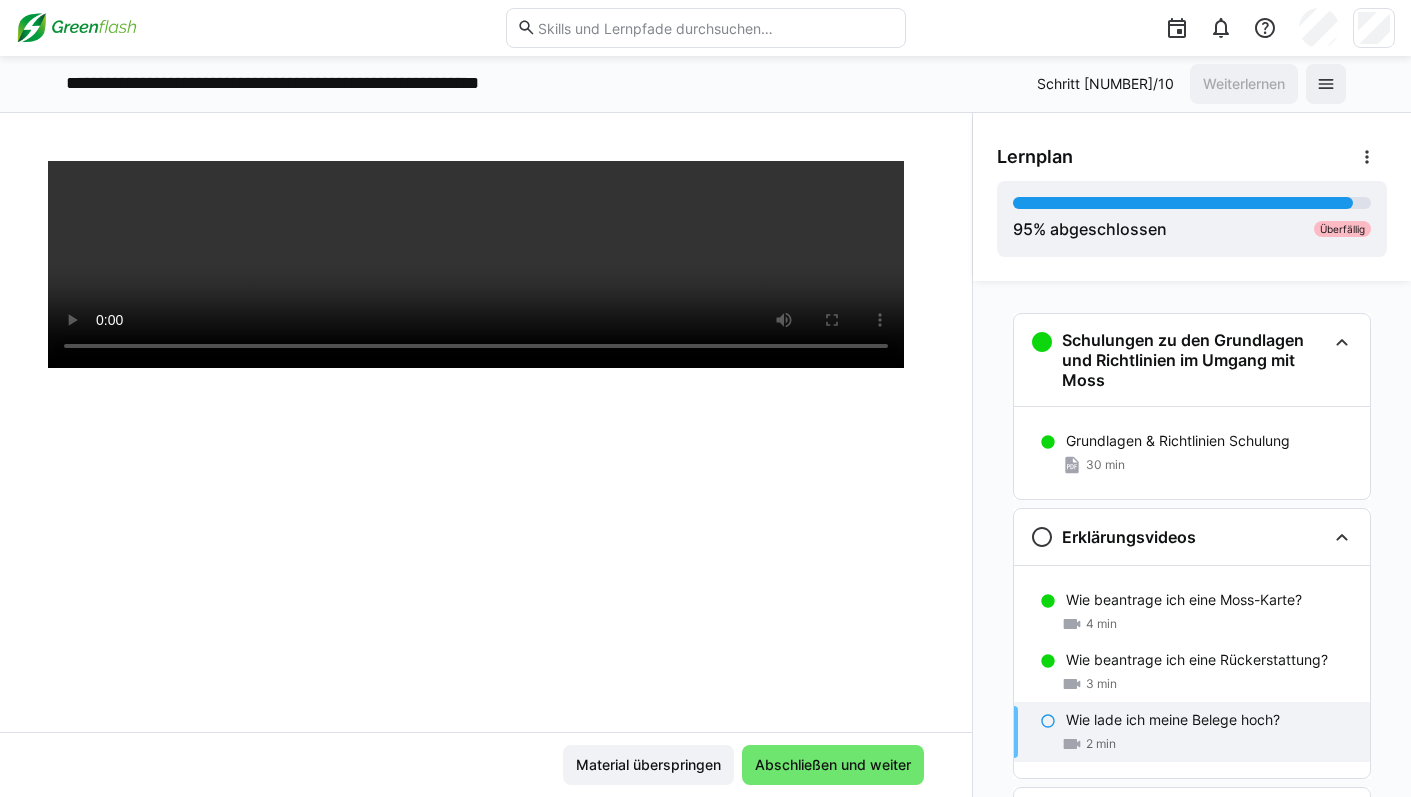 scroll, scrollTop: 399, scrollLeft: 0, axis: vertical 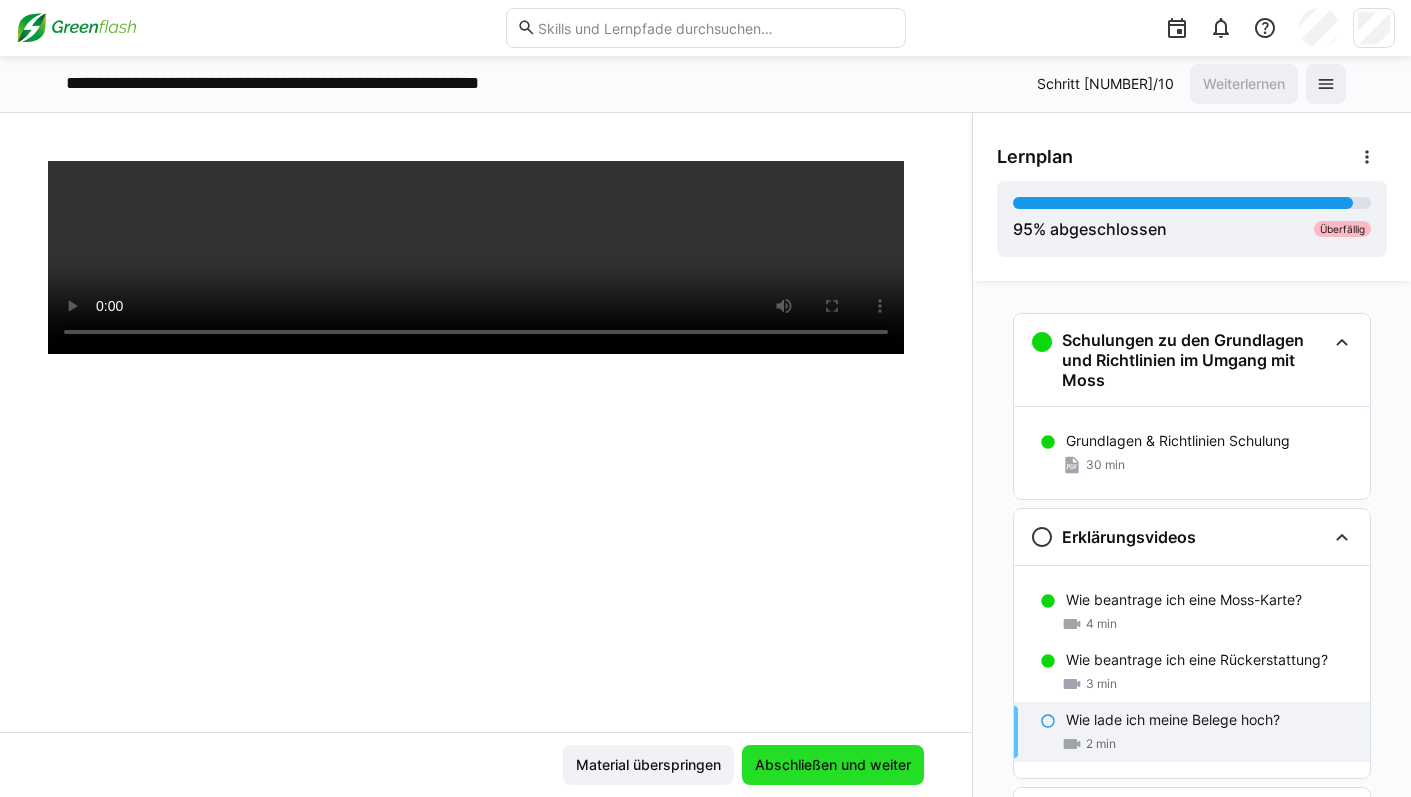 click on "Abschließen und weiter" 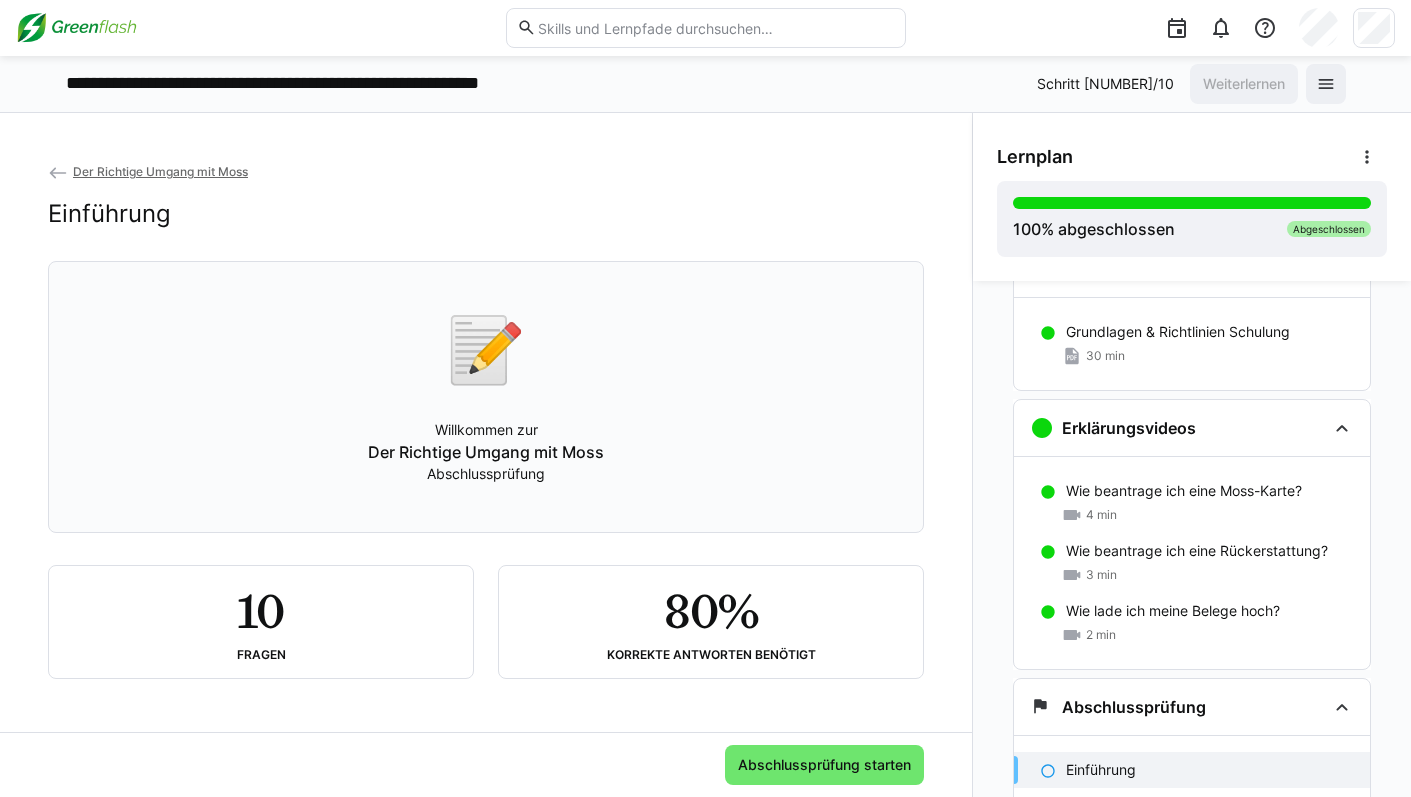 scroll, scrollTop: 110, scrollLeft: 0, axis: vertical 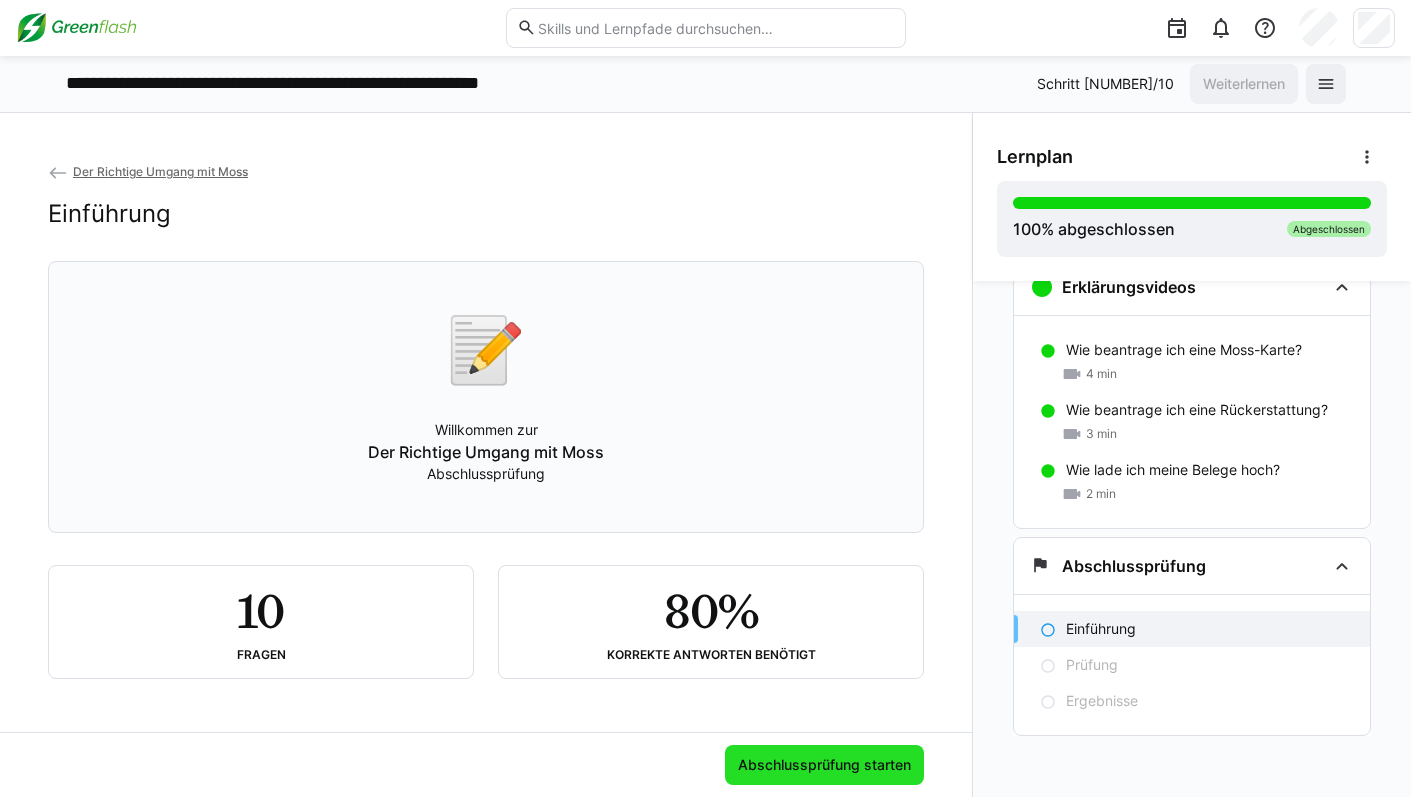 click on "Abschlussprüfung starten" 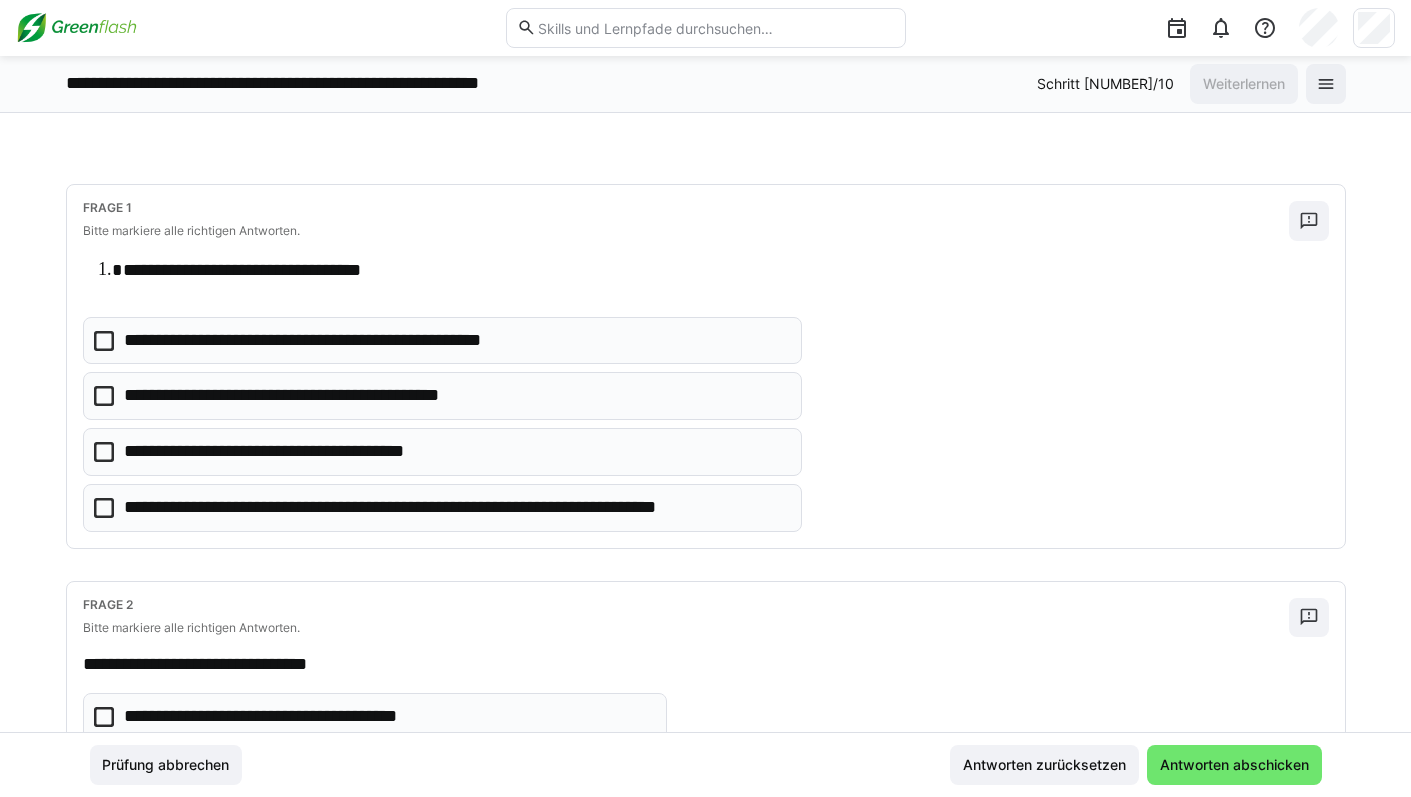 scroll, scrollTop: 75, scrollLeft: 0, axis: vertical 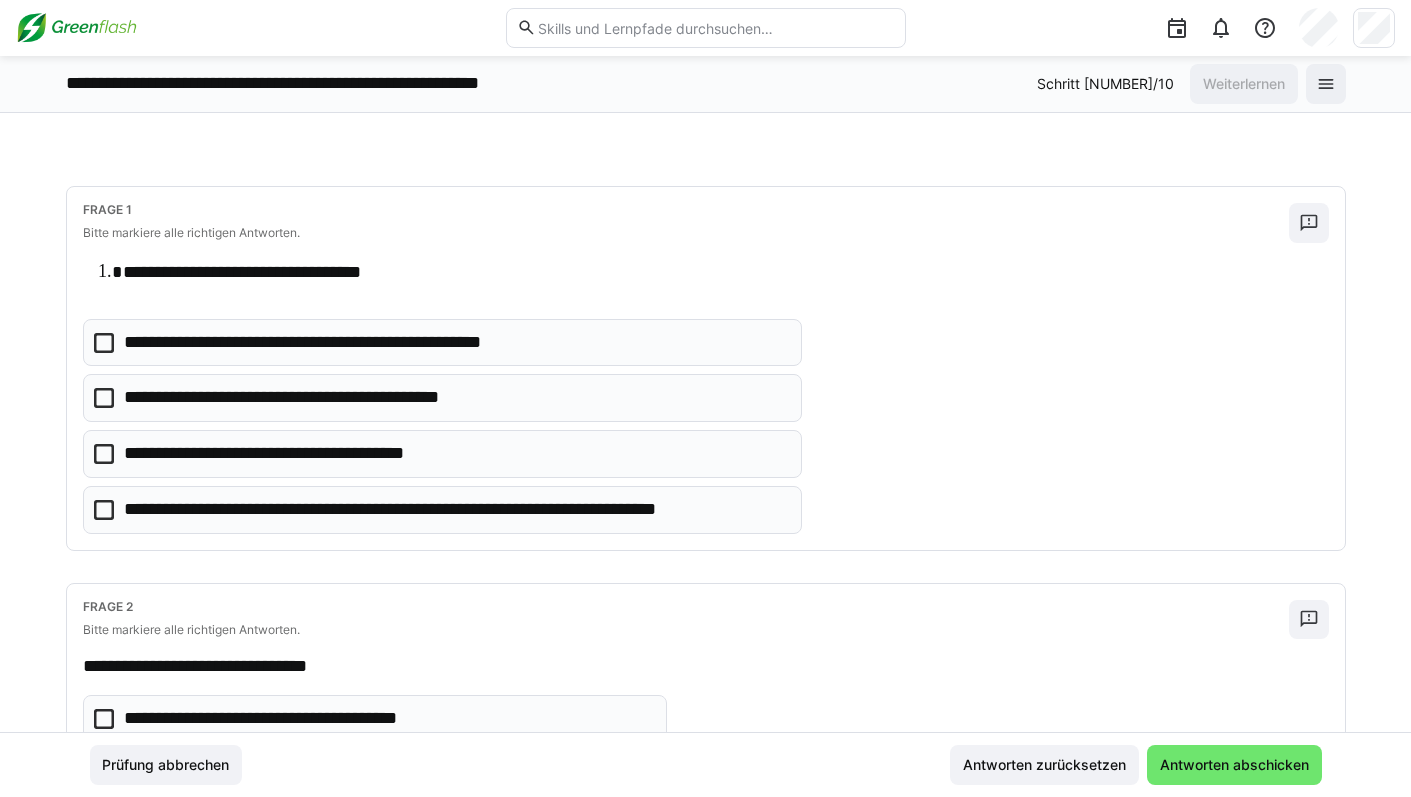 click on "**********" 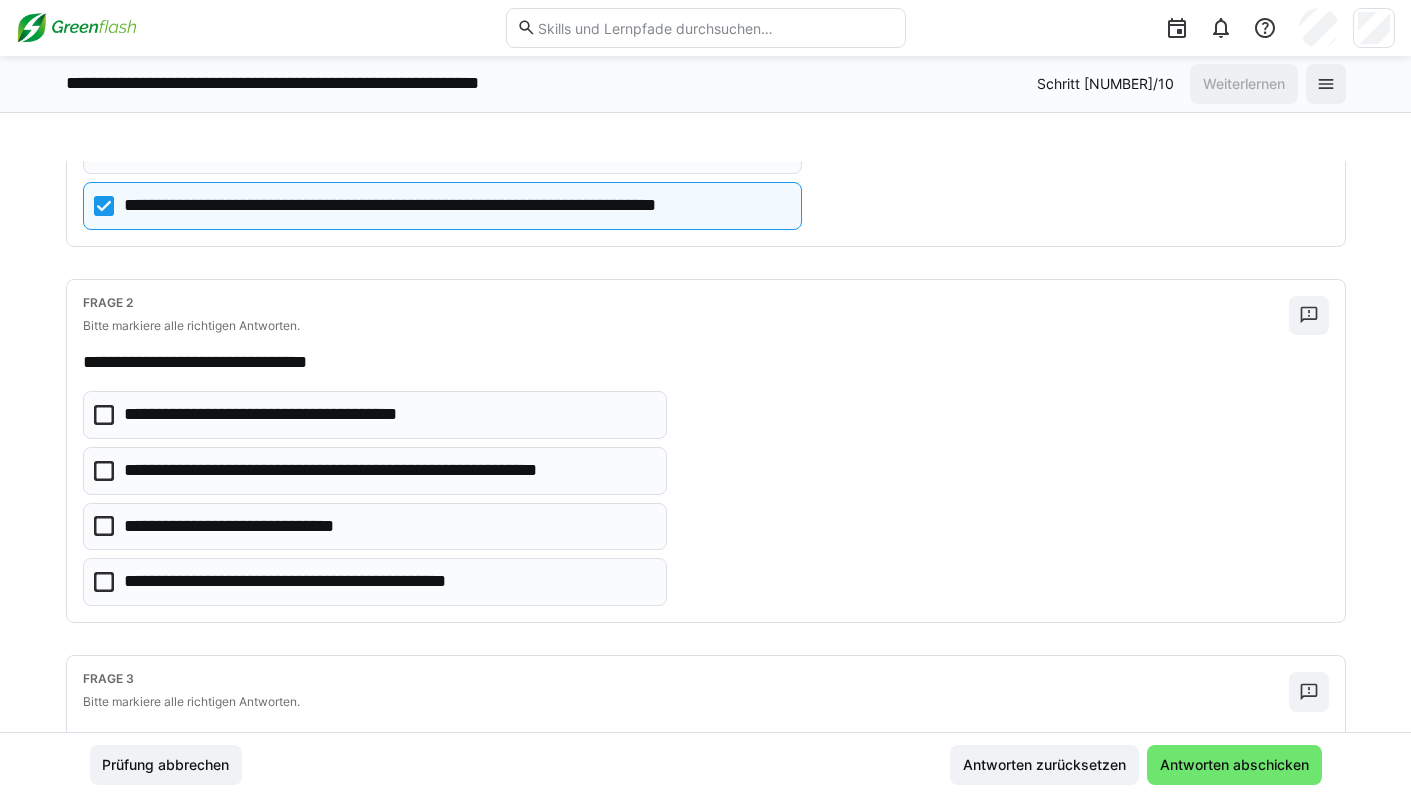 scroll, scrollTop: 415, scrollLeft: 0, axis: vertical 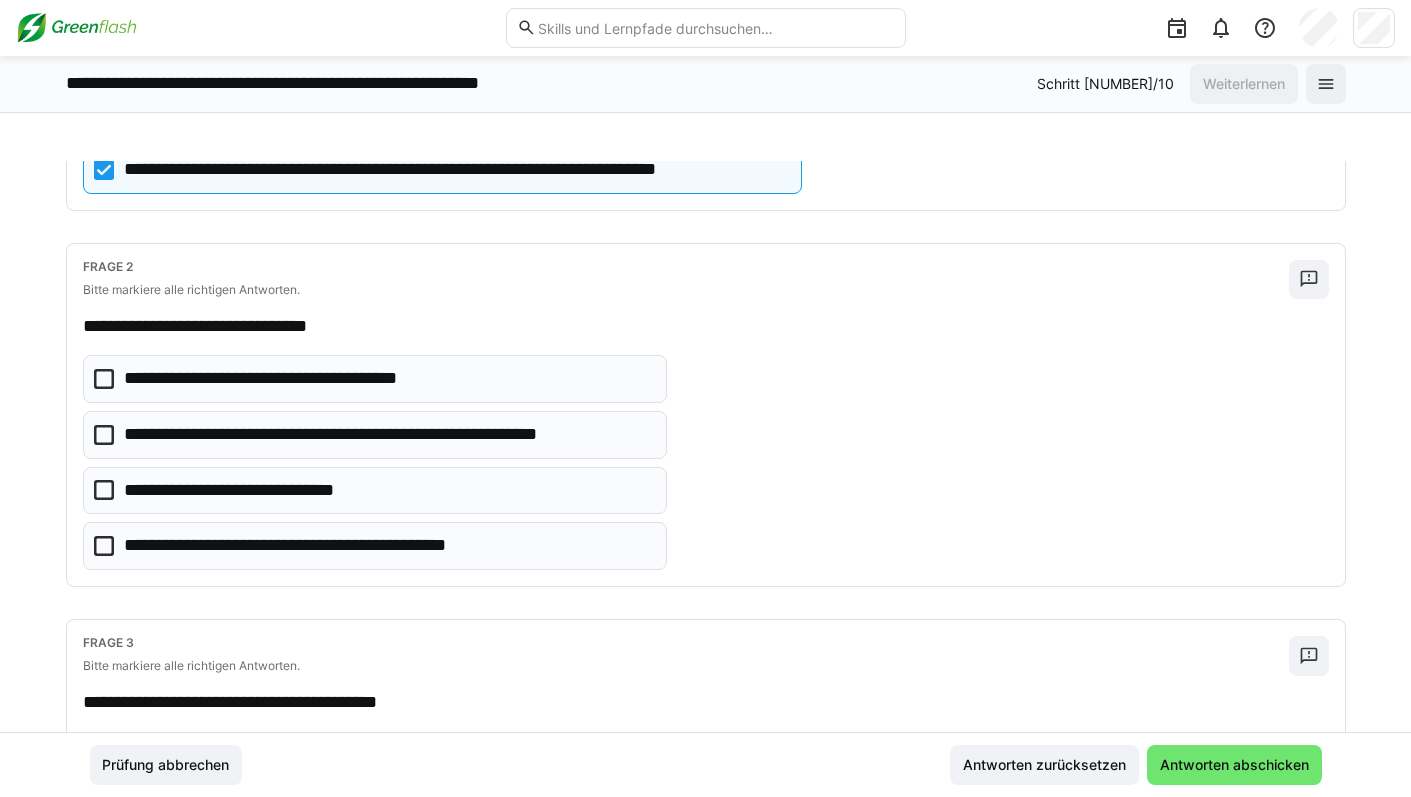 click on "**********" 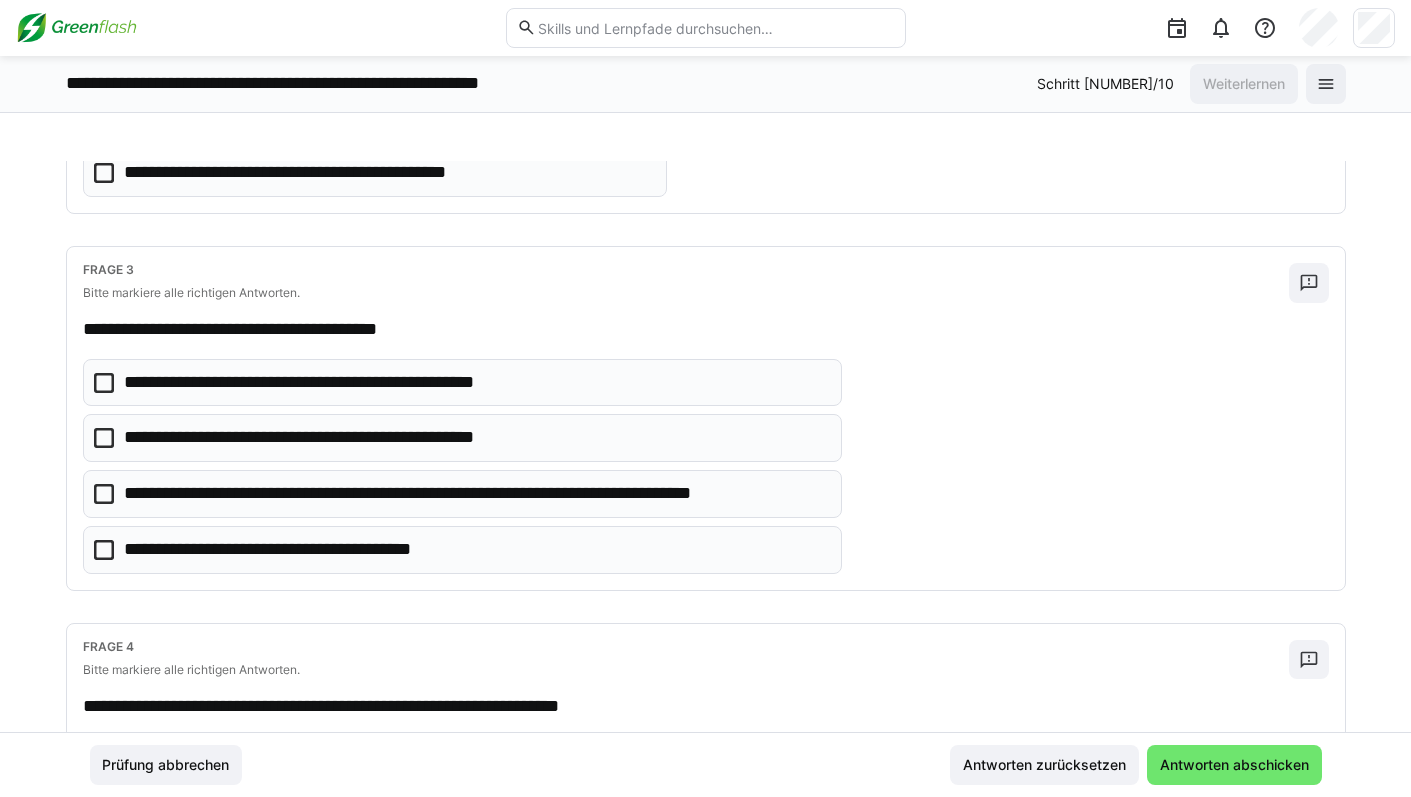 scroll, scrollTop: 790, scrollLeft: 0, axis: vertical 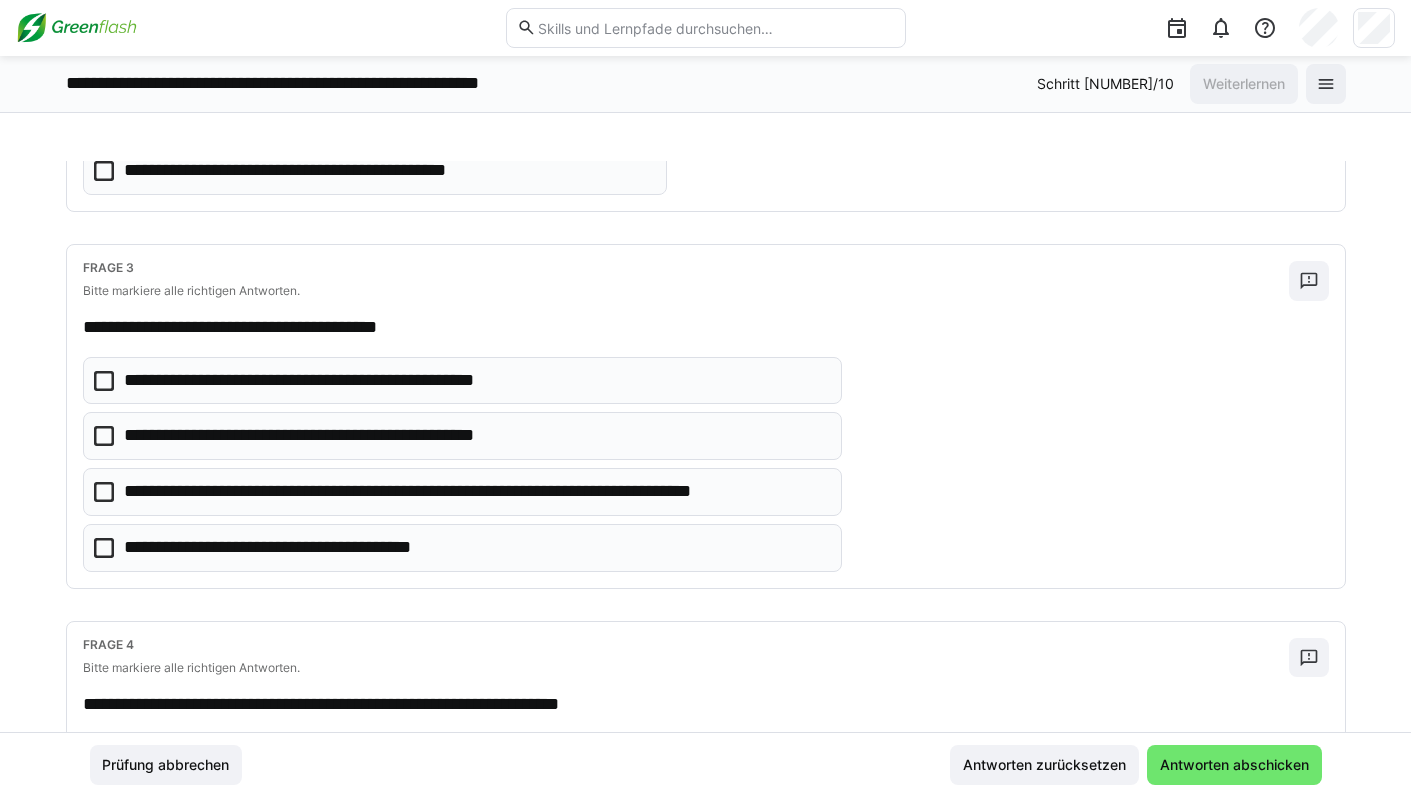 click on "**********" 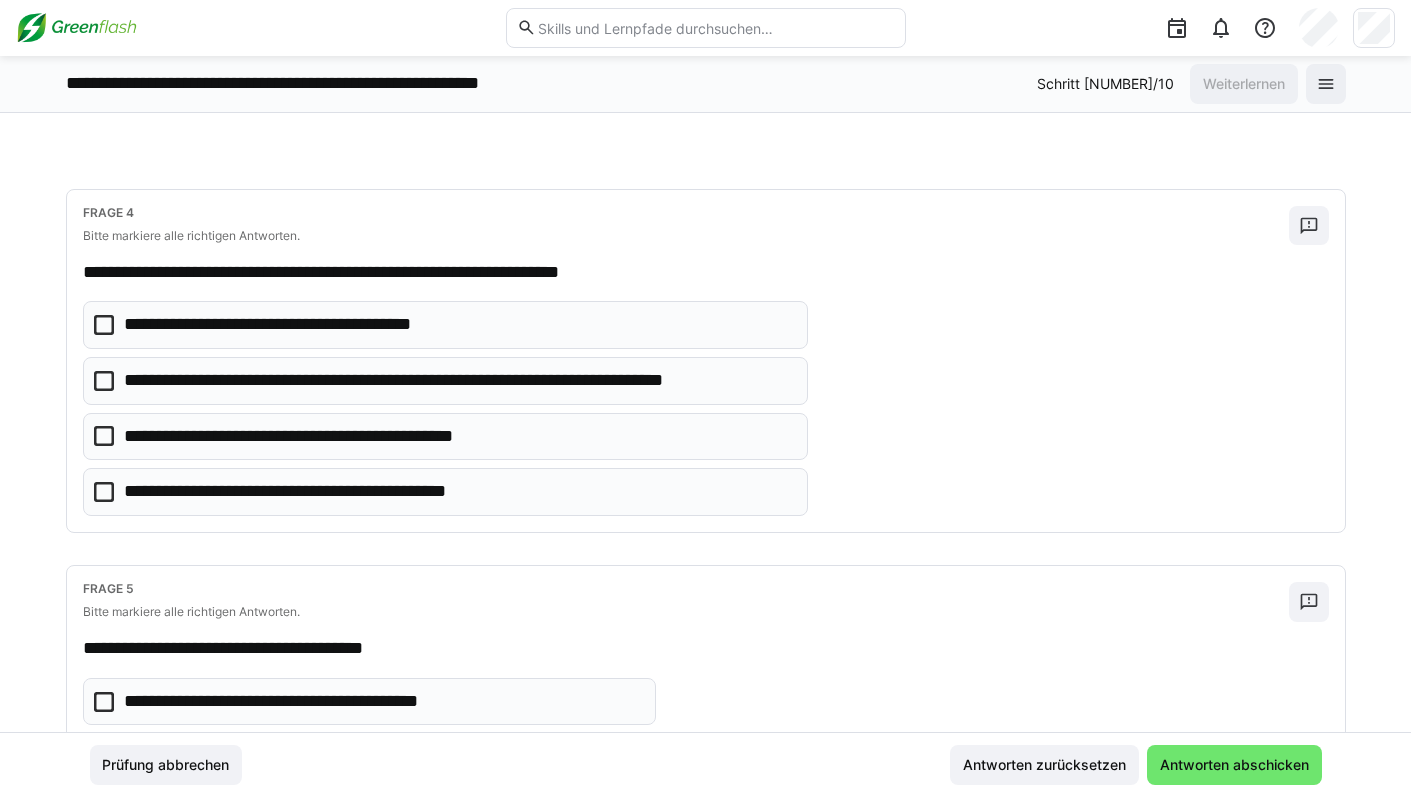 scroll, scrollTop: 1221, scrollLeft: 0, axis: vertical 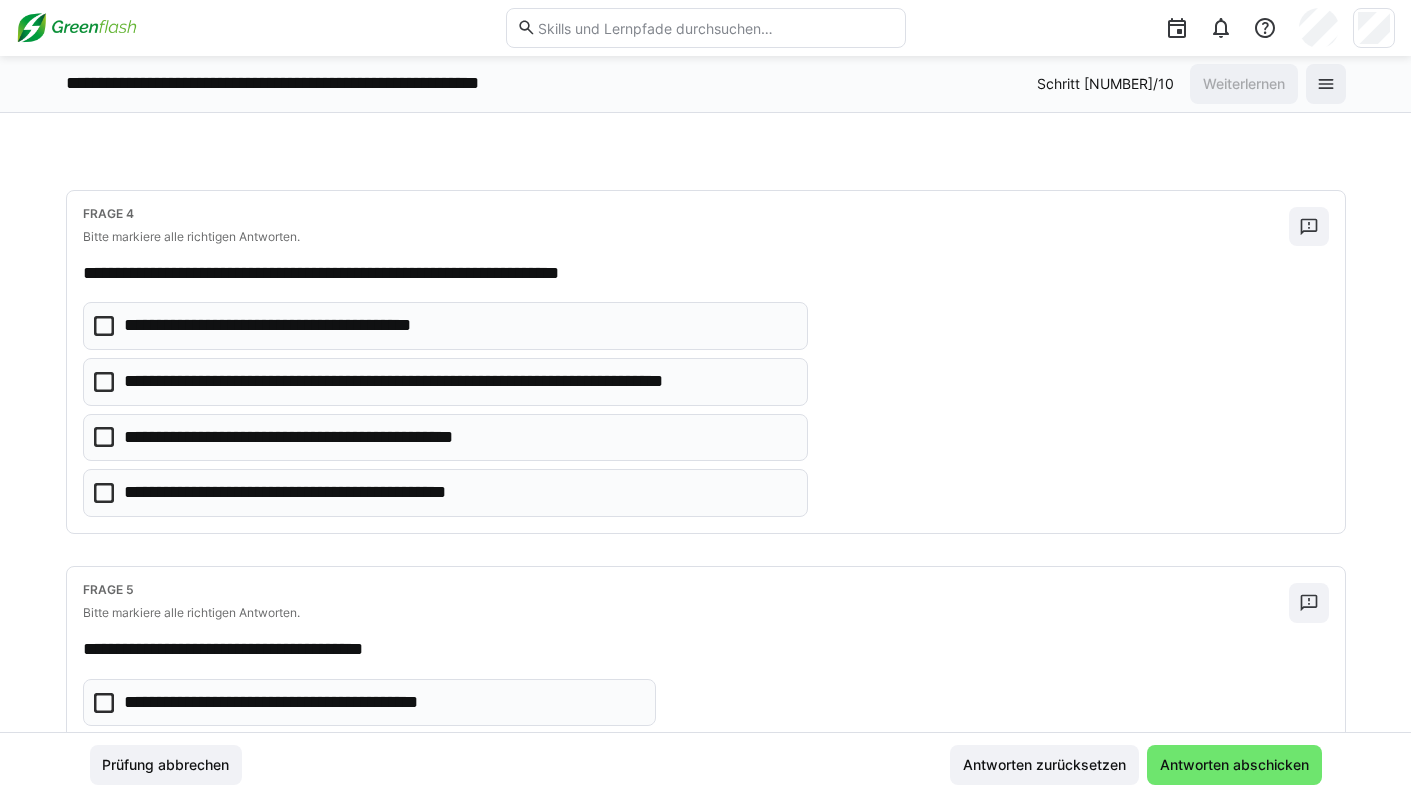 click on "**********" 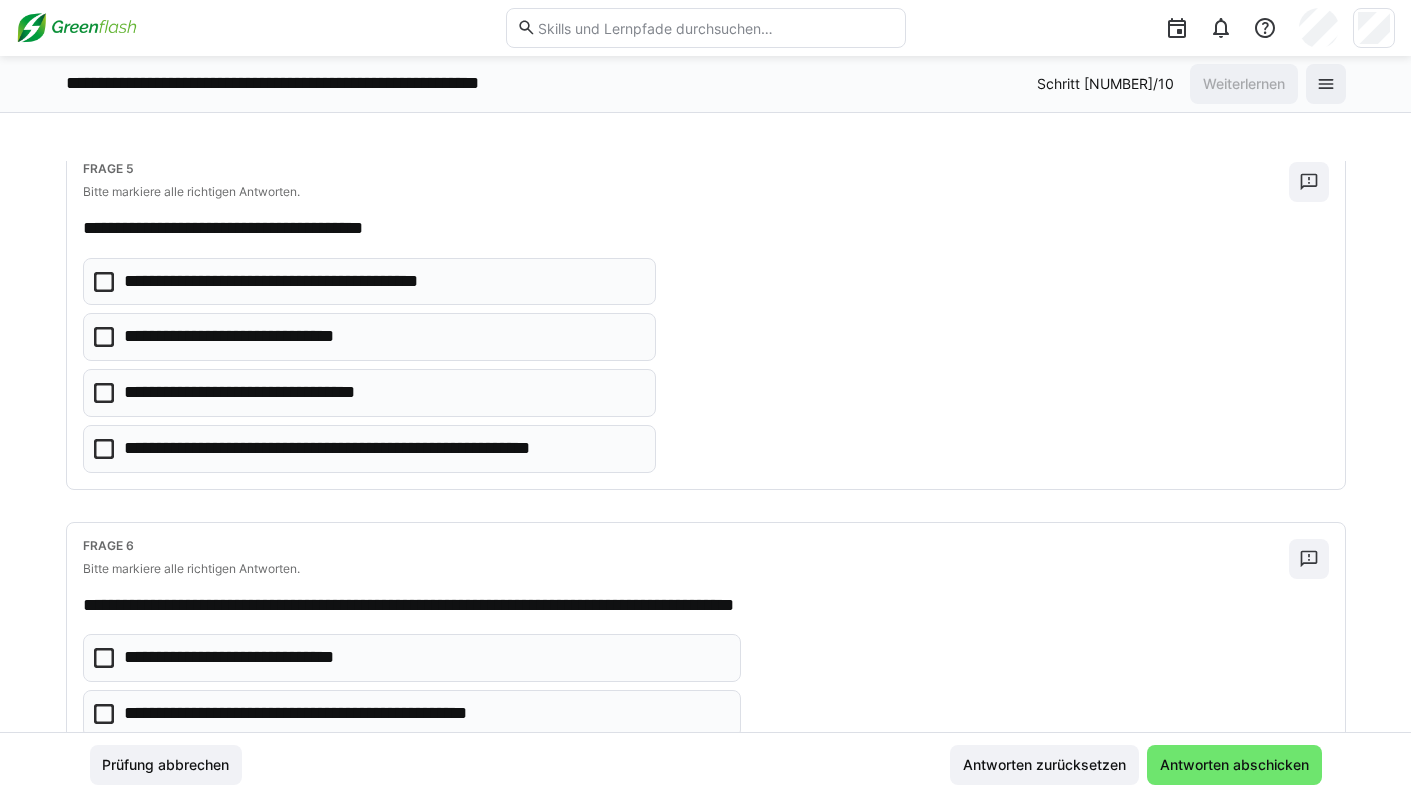 scroll, scrollTop: 1648, scrollLeft: 0, axis: vertical 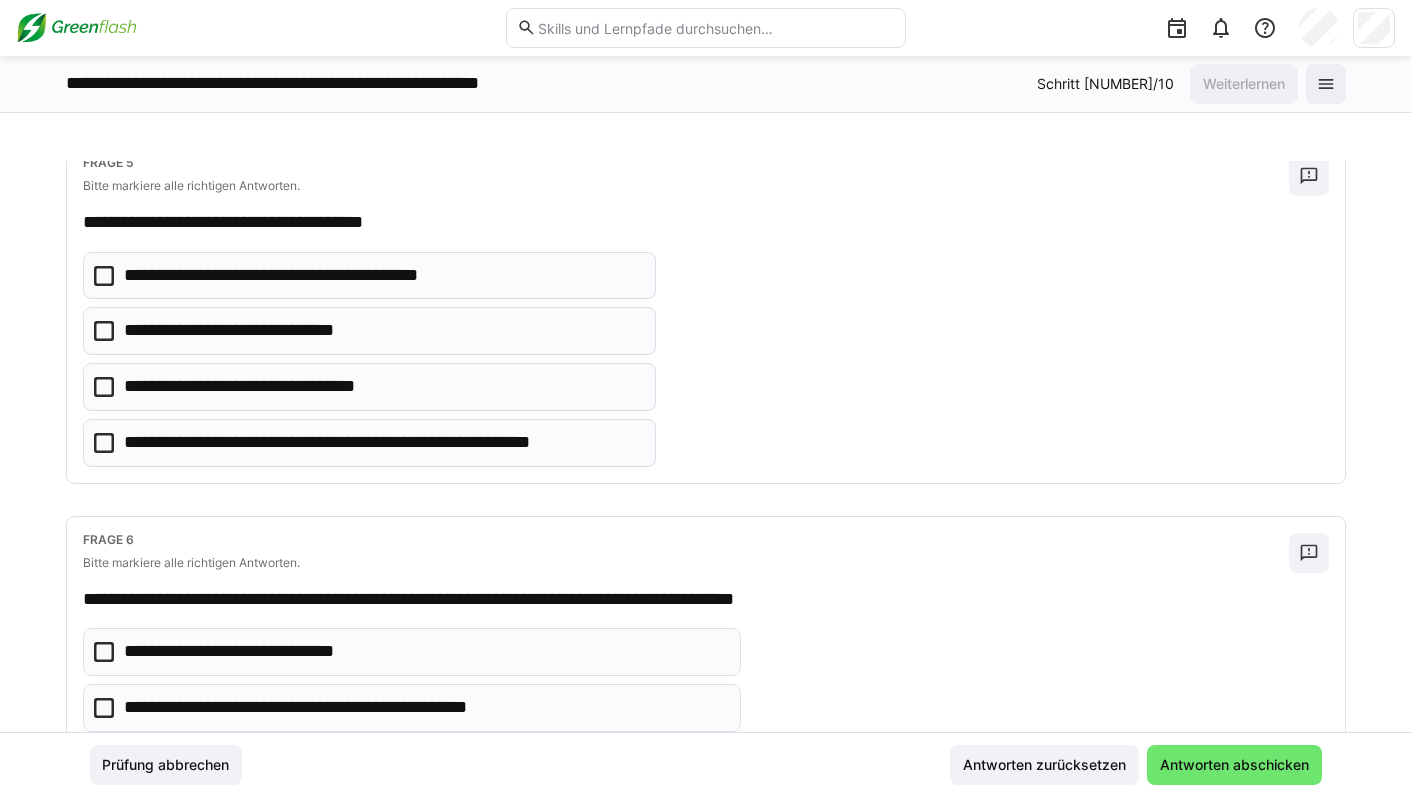 click on "**********" 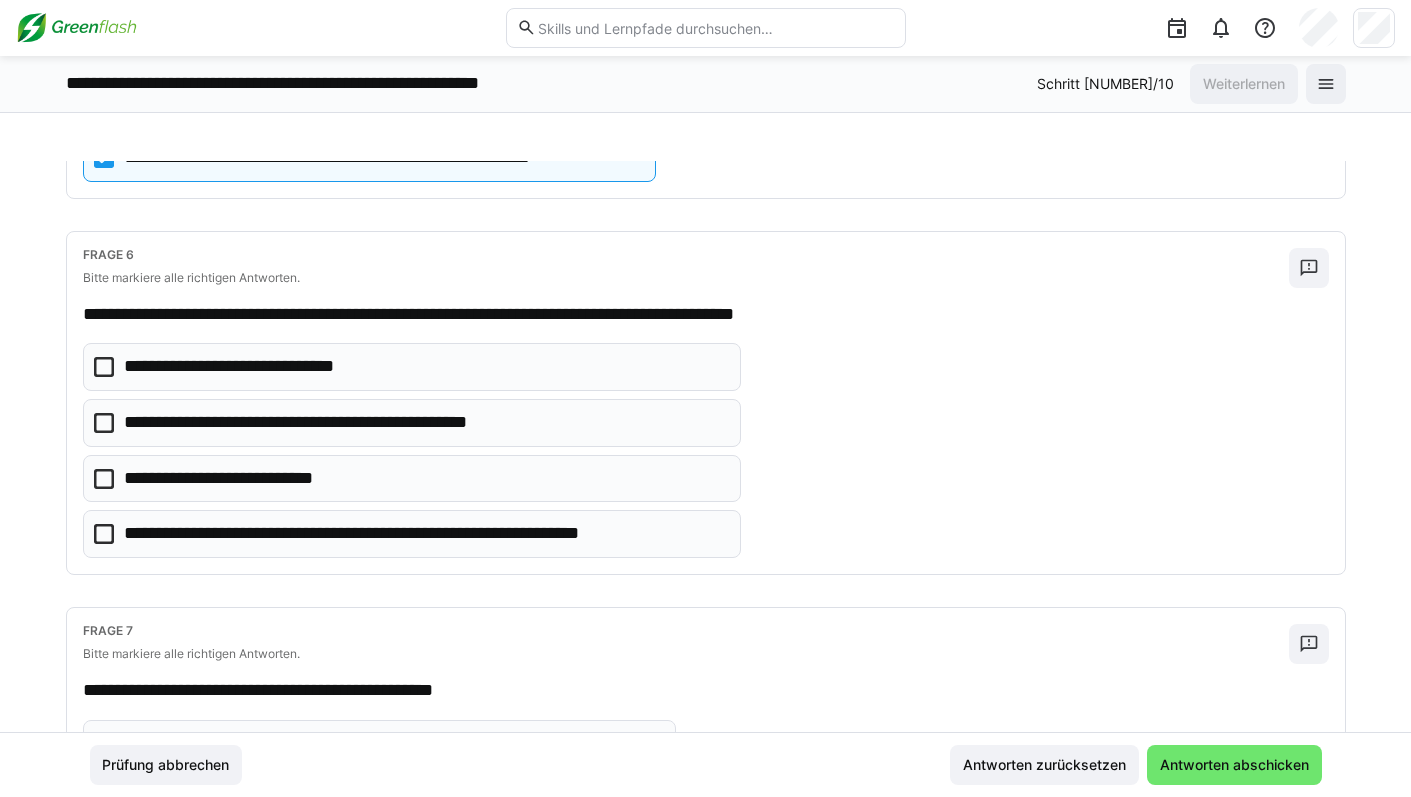 scroll, scrollTop: 1934, scrollLeft: 0, axis: vertical 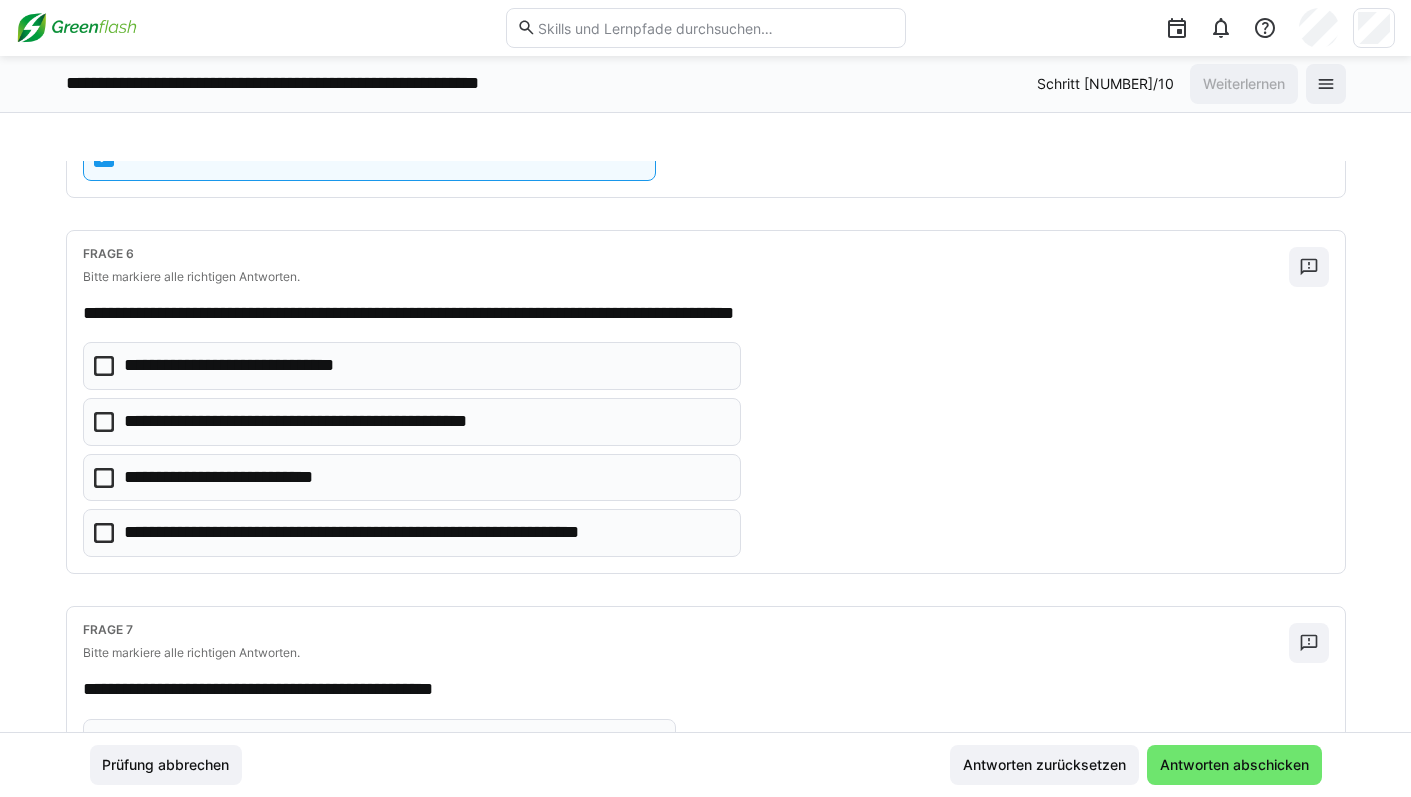click on "**********" 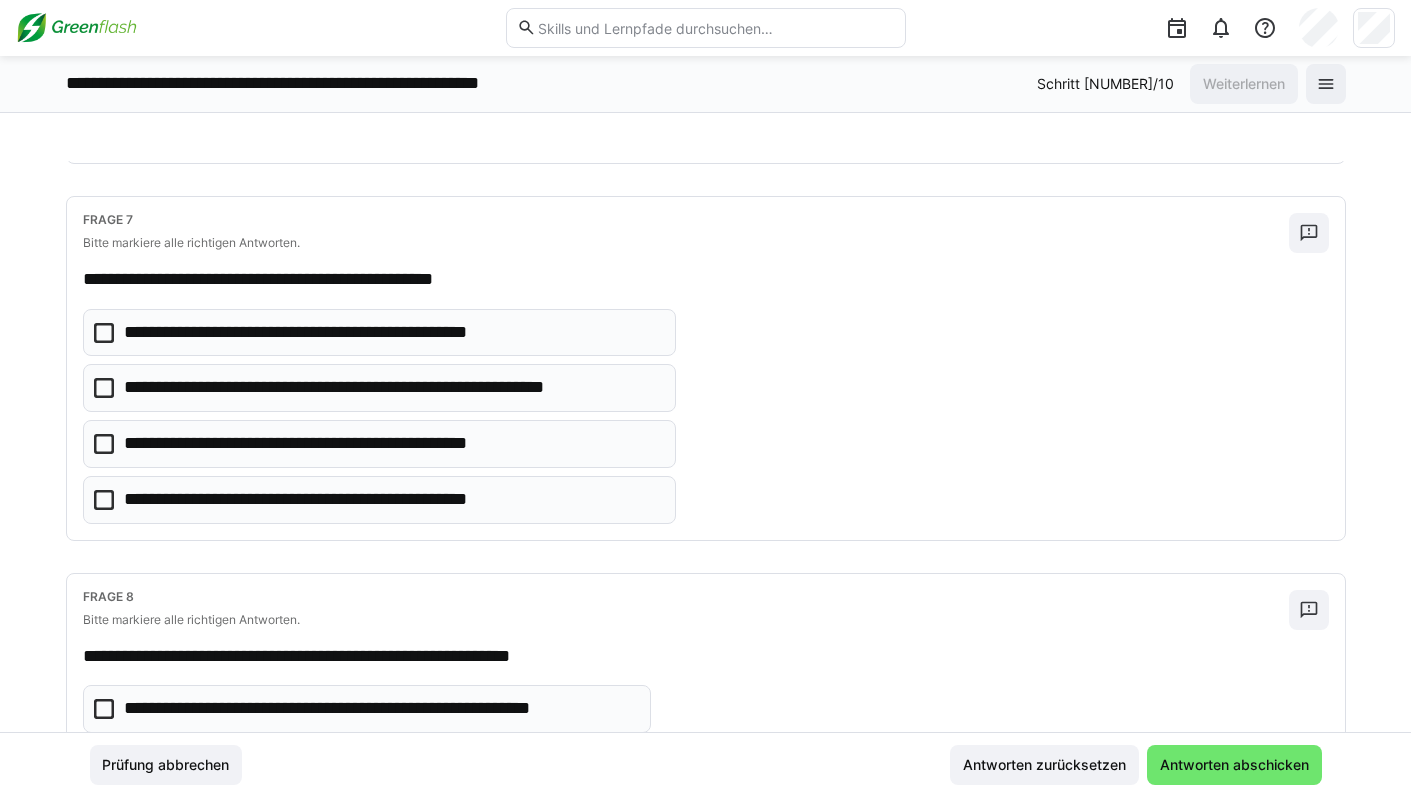 scroll, scrollTop: 2346, scrollLeft: 0, axis: vertical 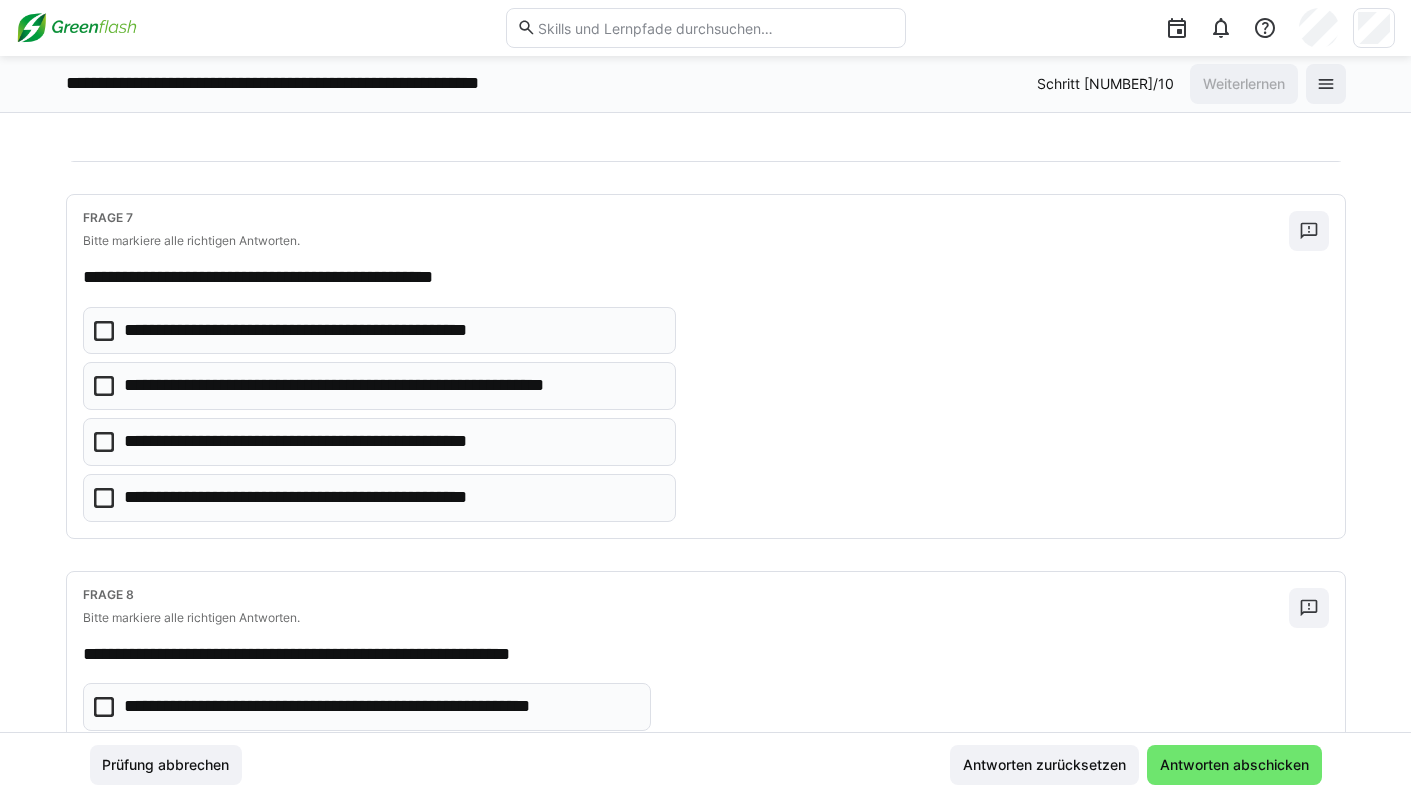 click on "**********" 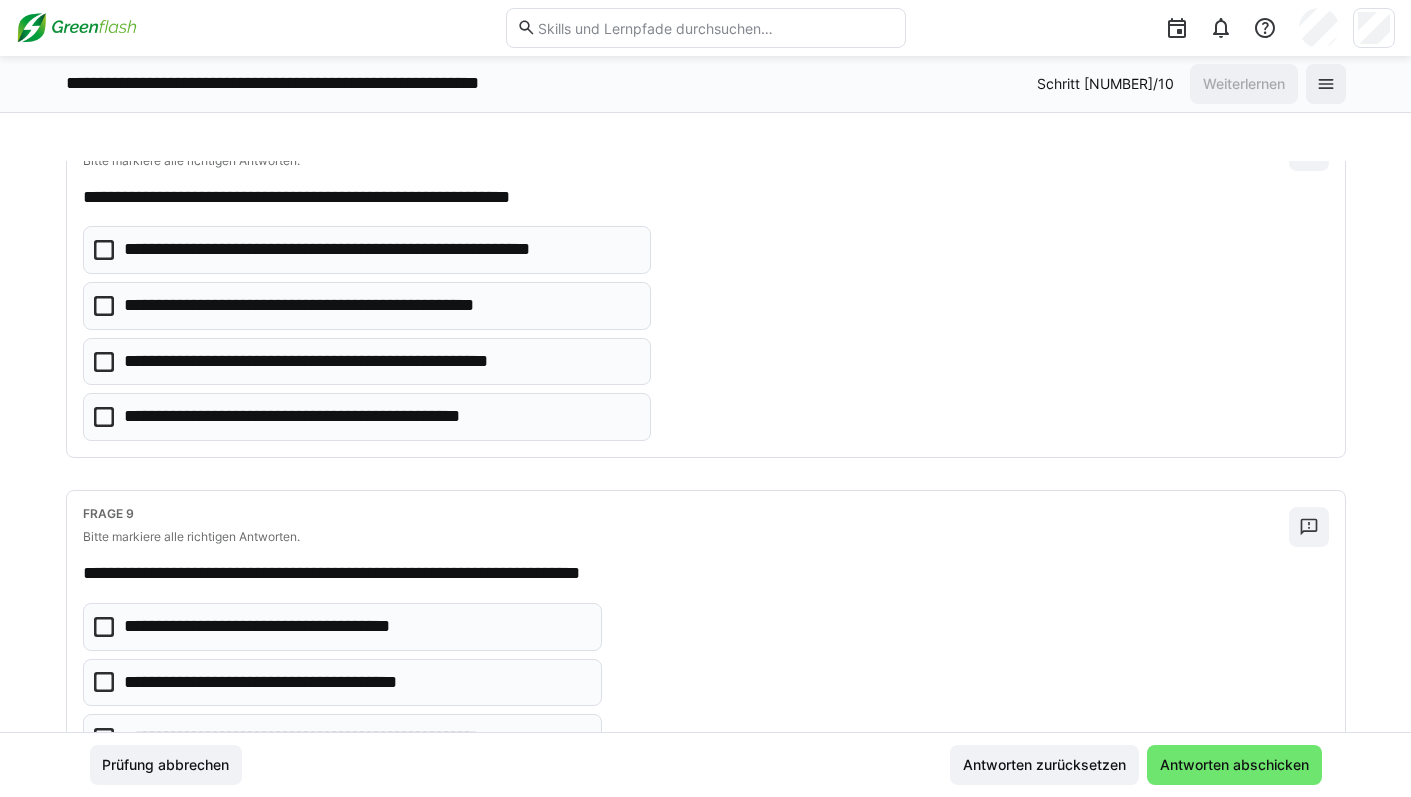 scroll, scrollTop: 2791, scrollLeft: 0, axis: vertical 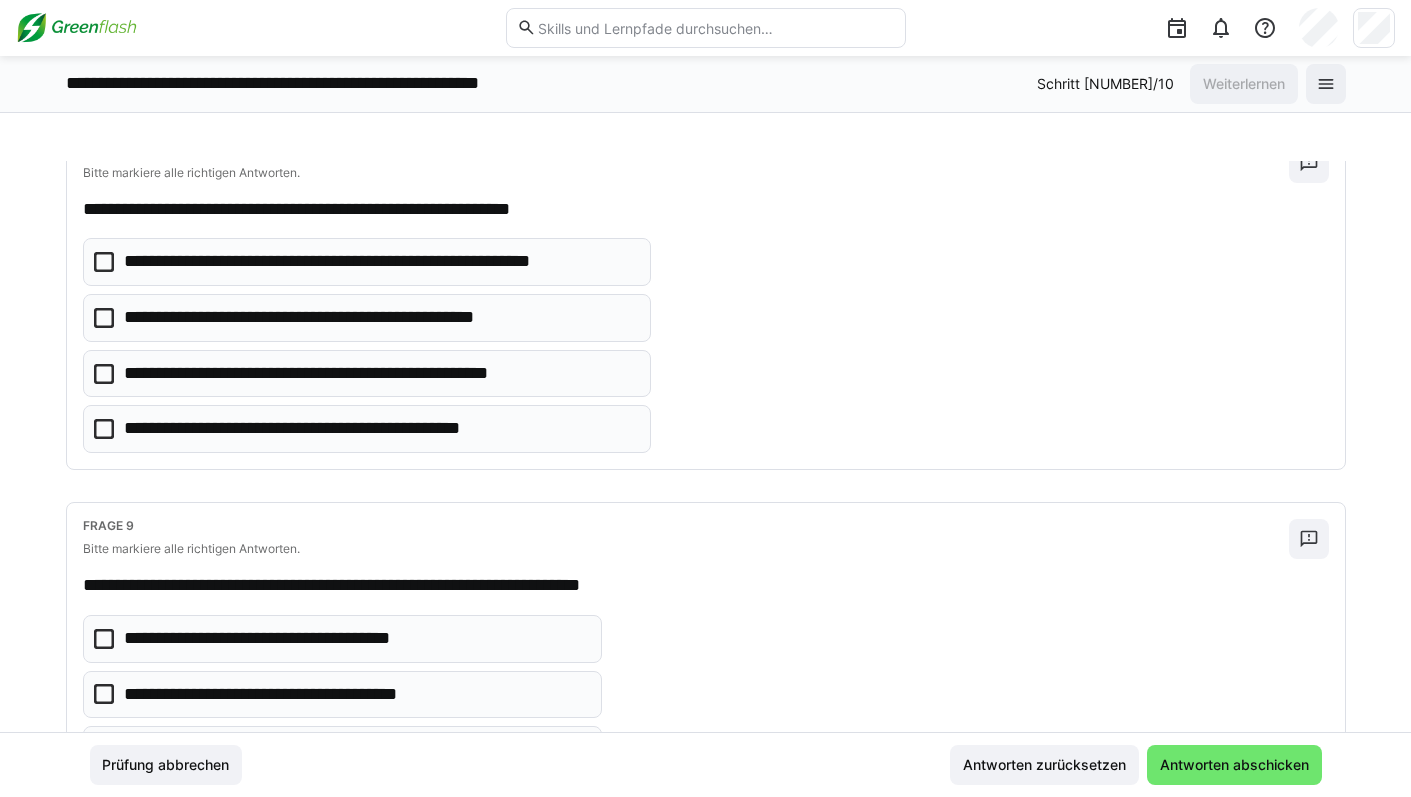 click on "**********" 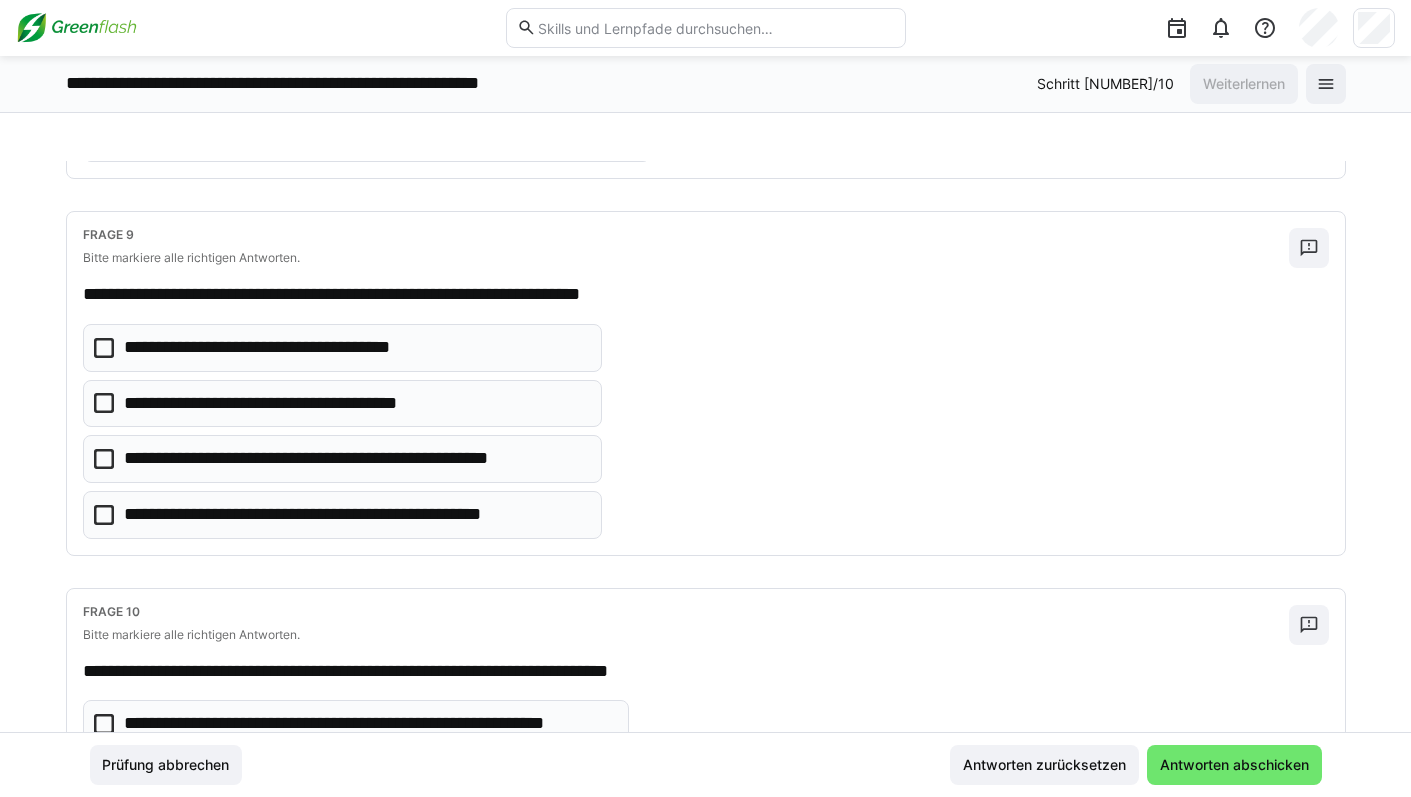 scroll, scrollTop: 3088, scrollLeft: 0, axis: vertical 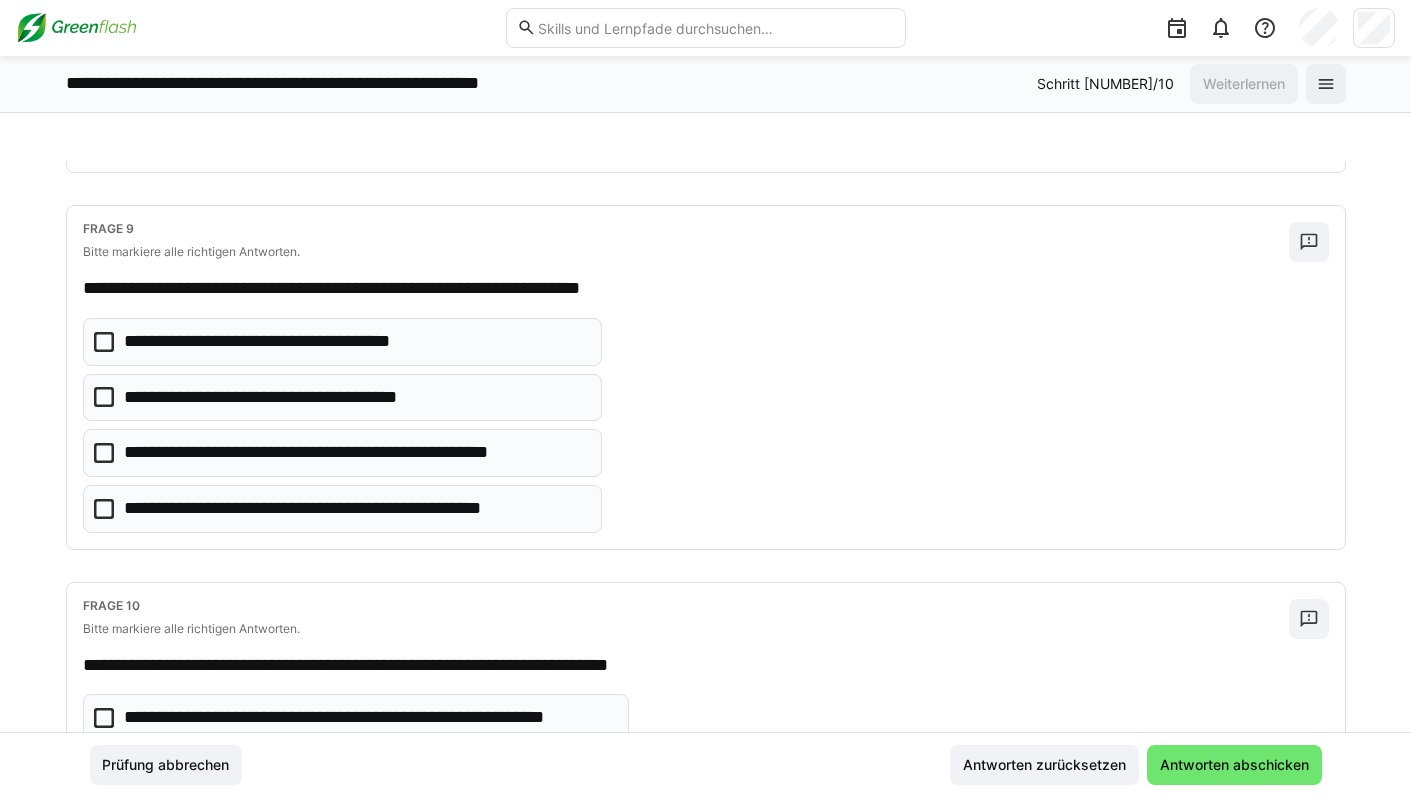 click on "**********" 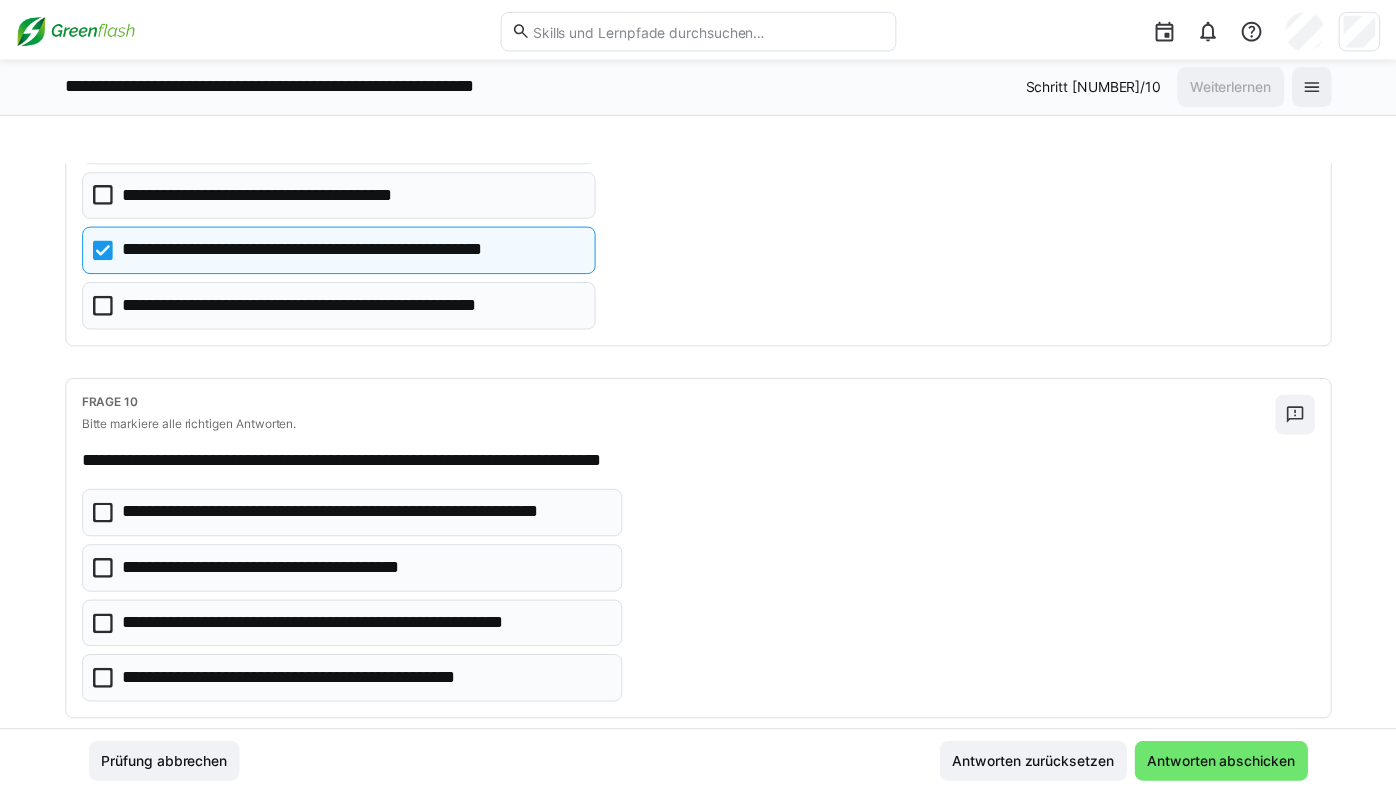 scroll, scrollTop: 3330, scrollLeft: 0, axis: vertical 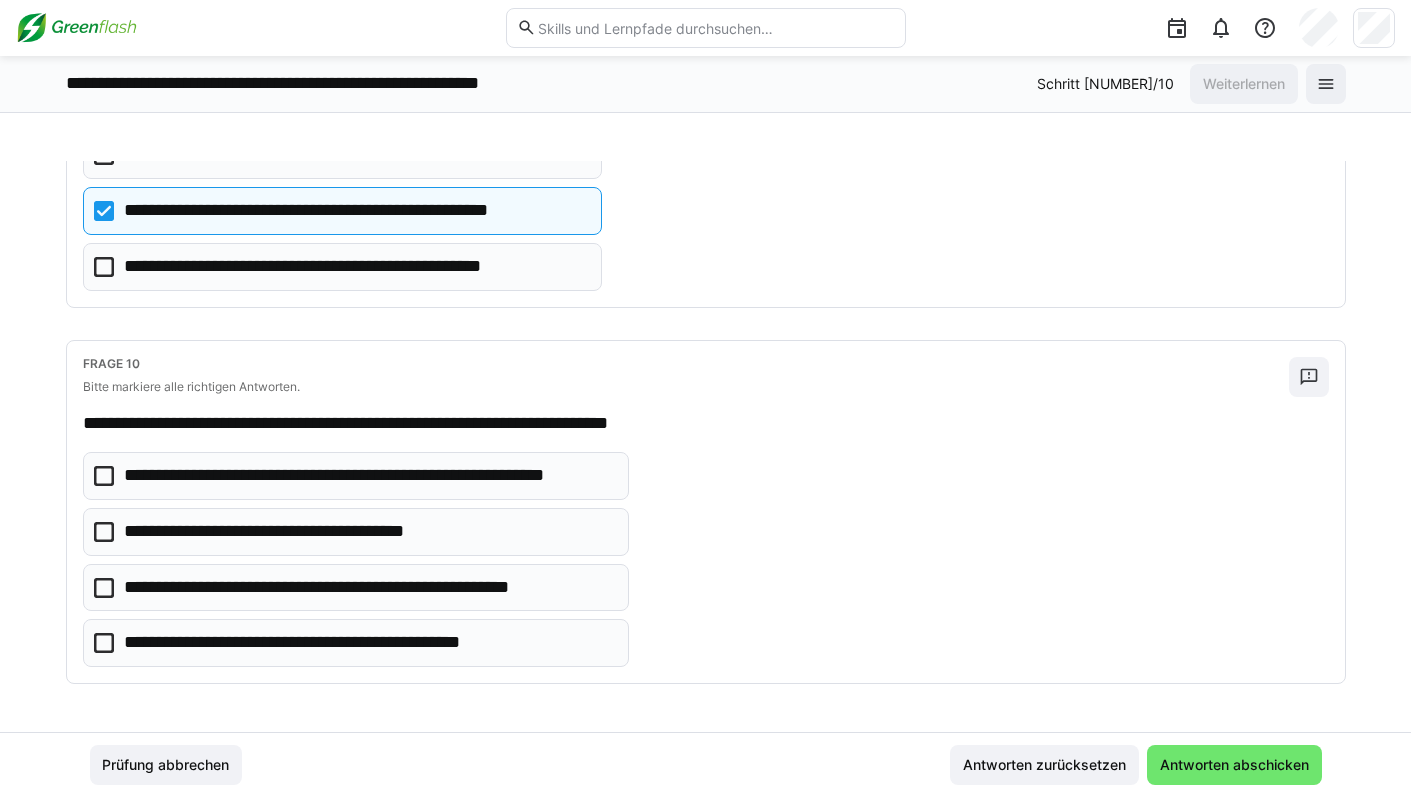 click on "**********" 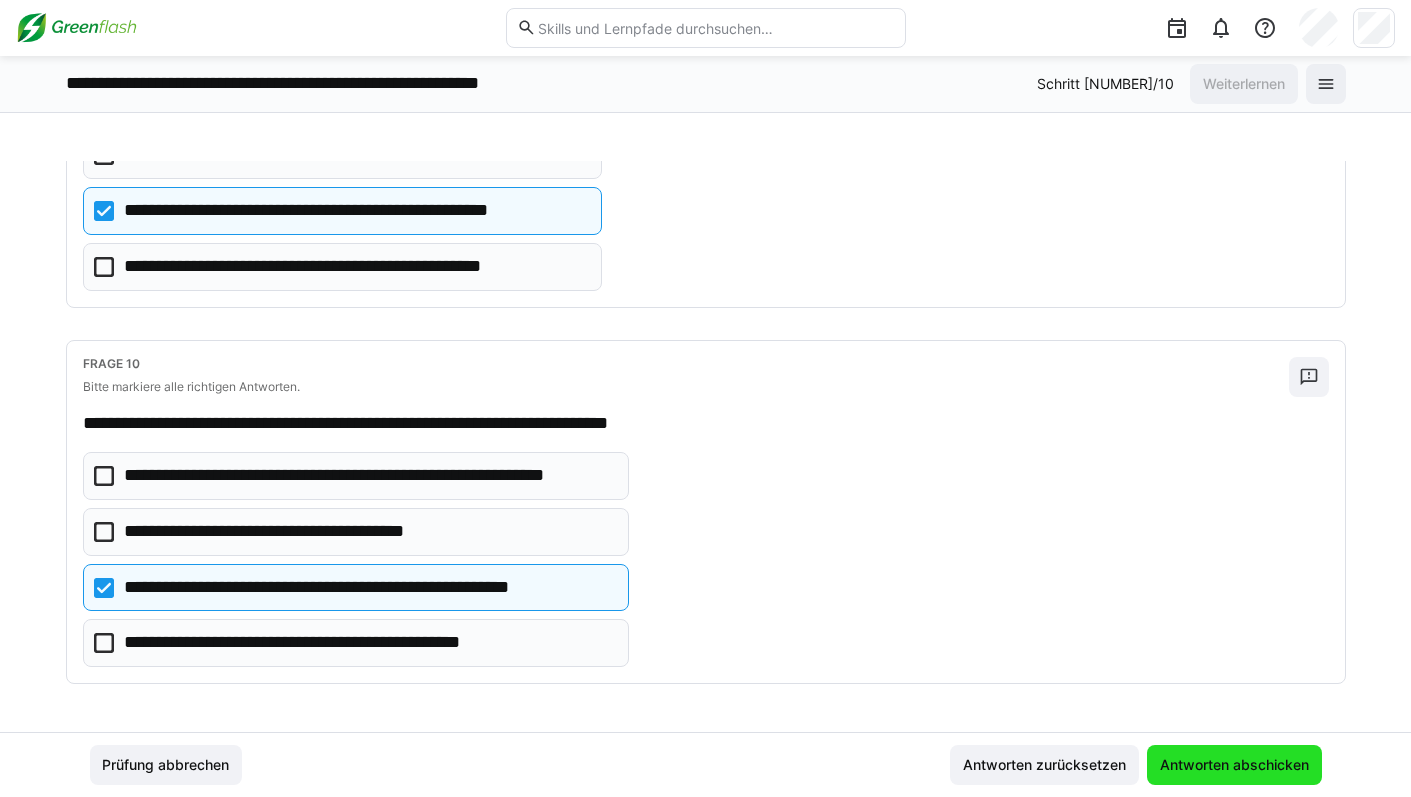 click on "Antworten abschicken" 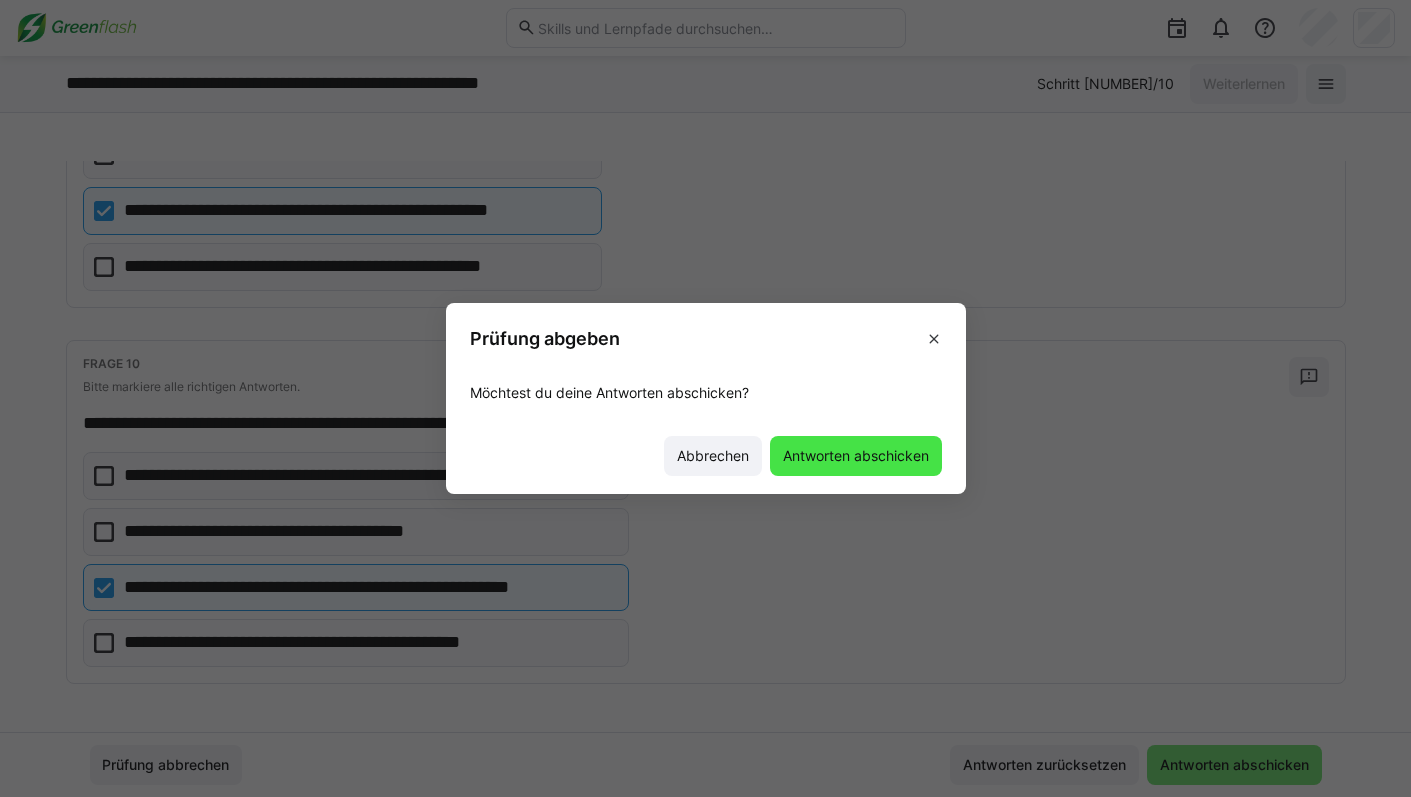 click on "Antworten abschicken" 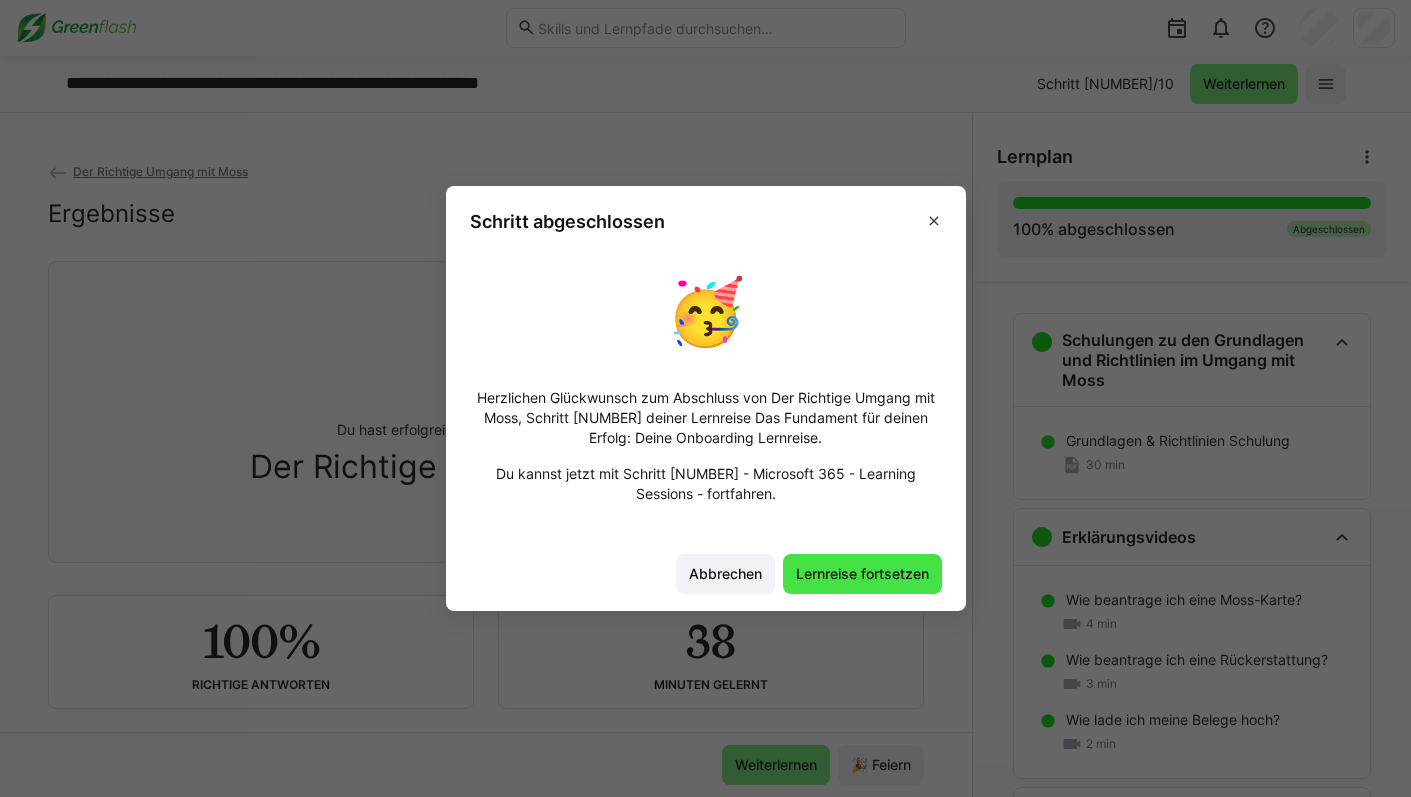 click on "Lernreise fortsetzen" 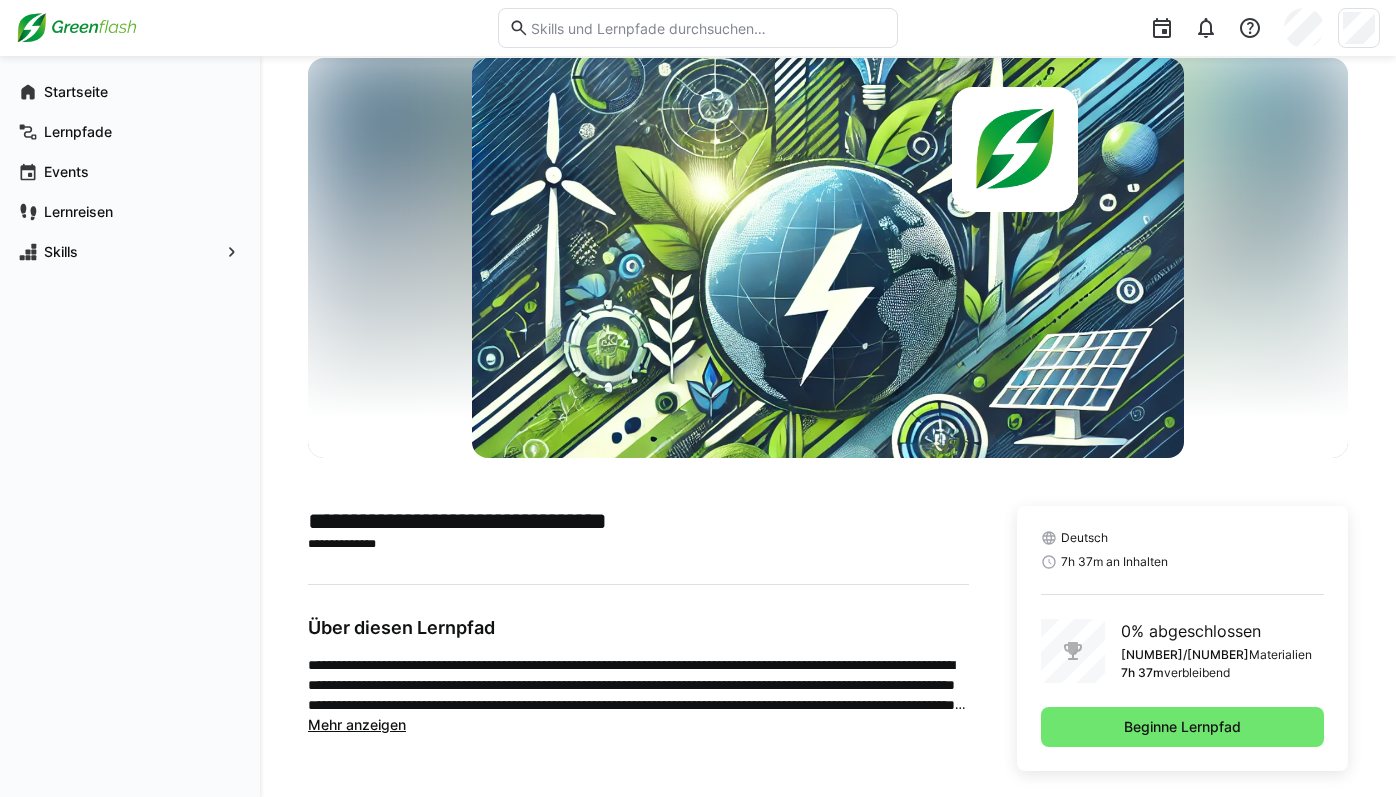 scroll, scrollTop: 125, scrollLeft: 0, axis: vertical 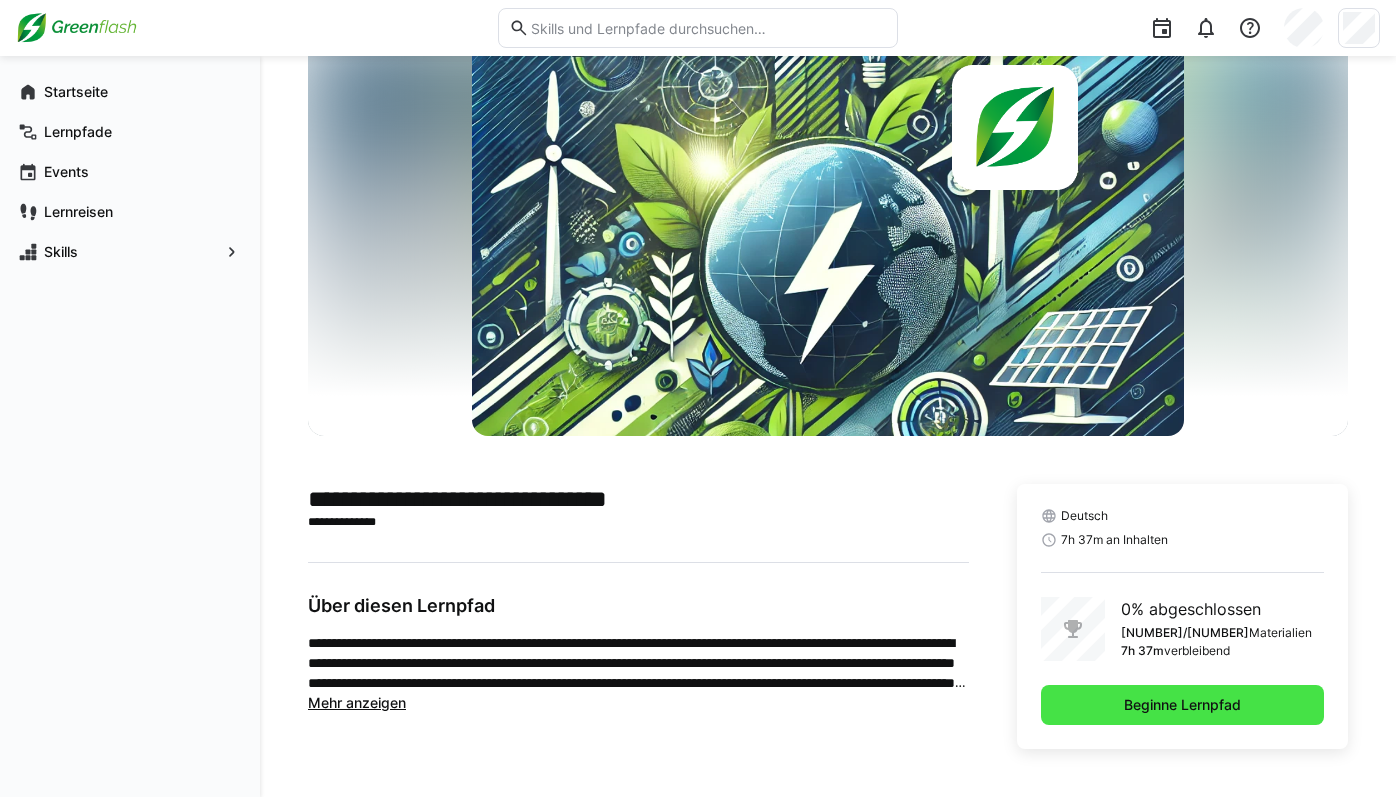 click on "Beginne Lernpfad" 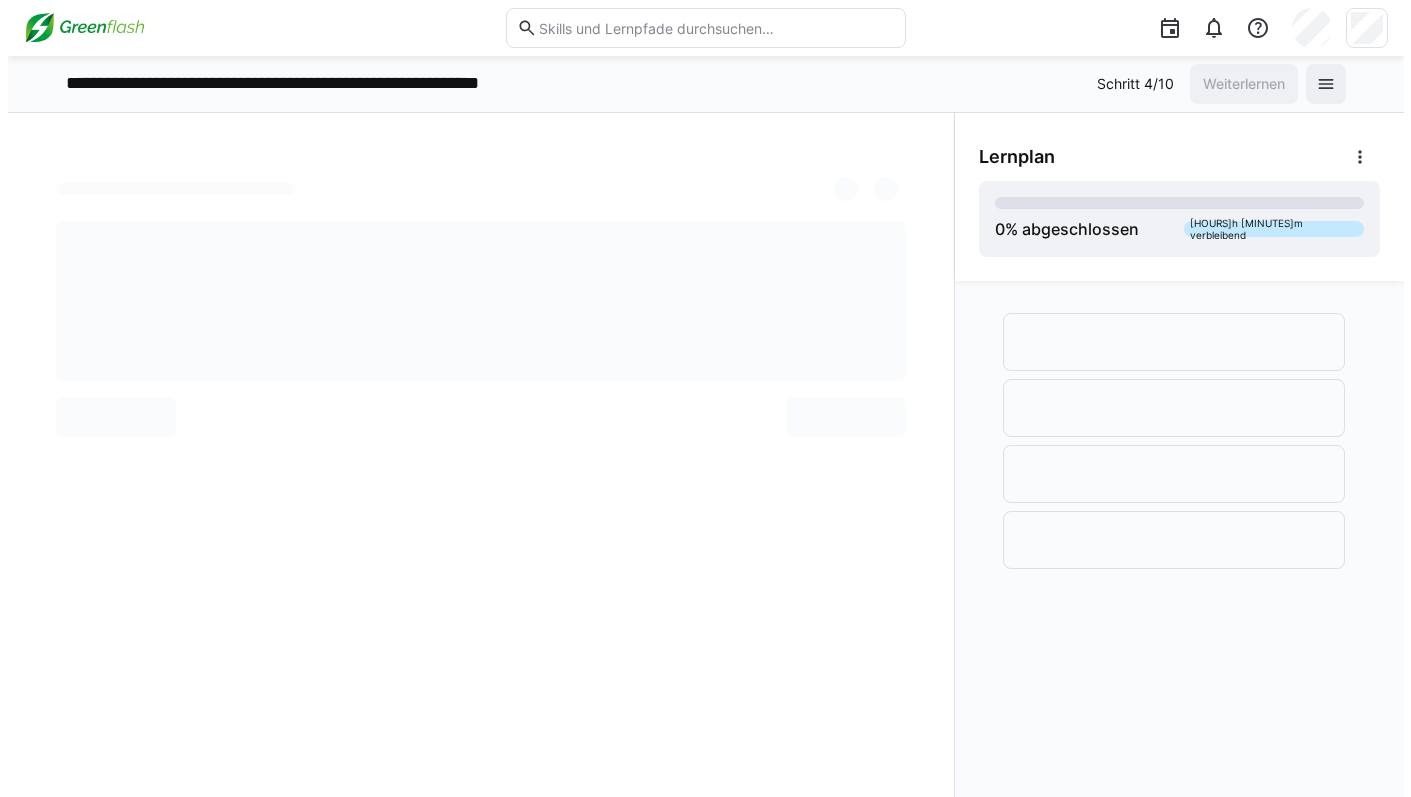 scroll, scrollTop: 0, scrollLeft: 0, axis: both 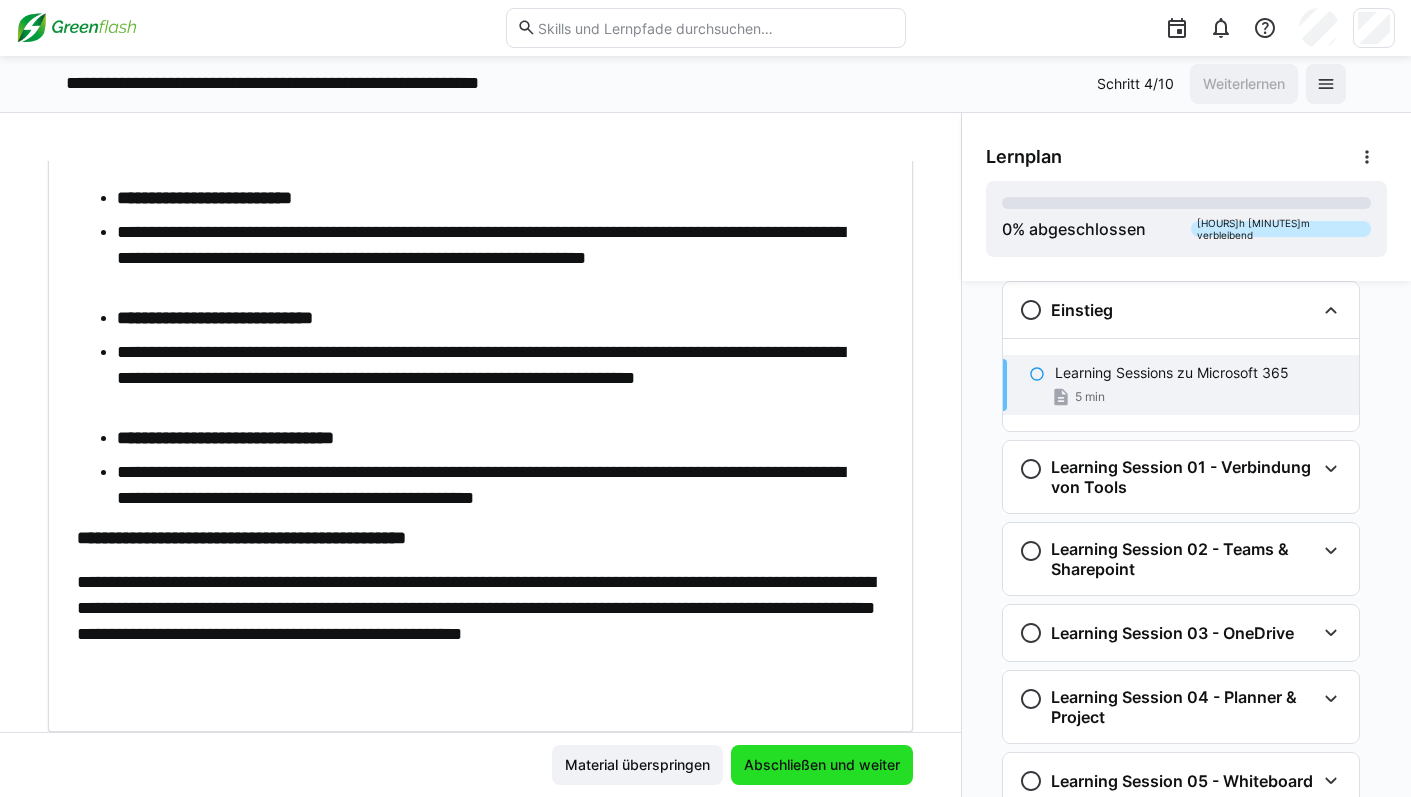 click on "Abschließen und weiter" 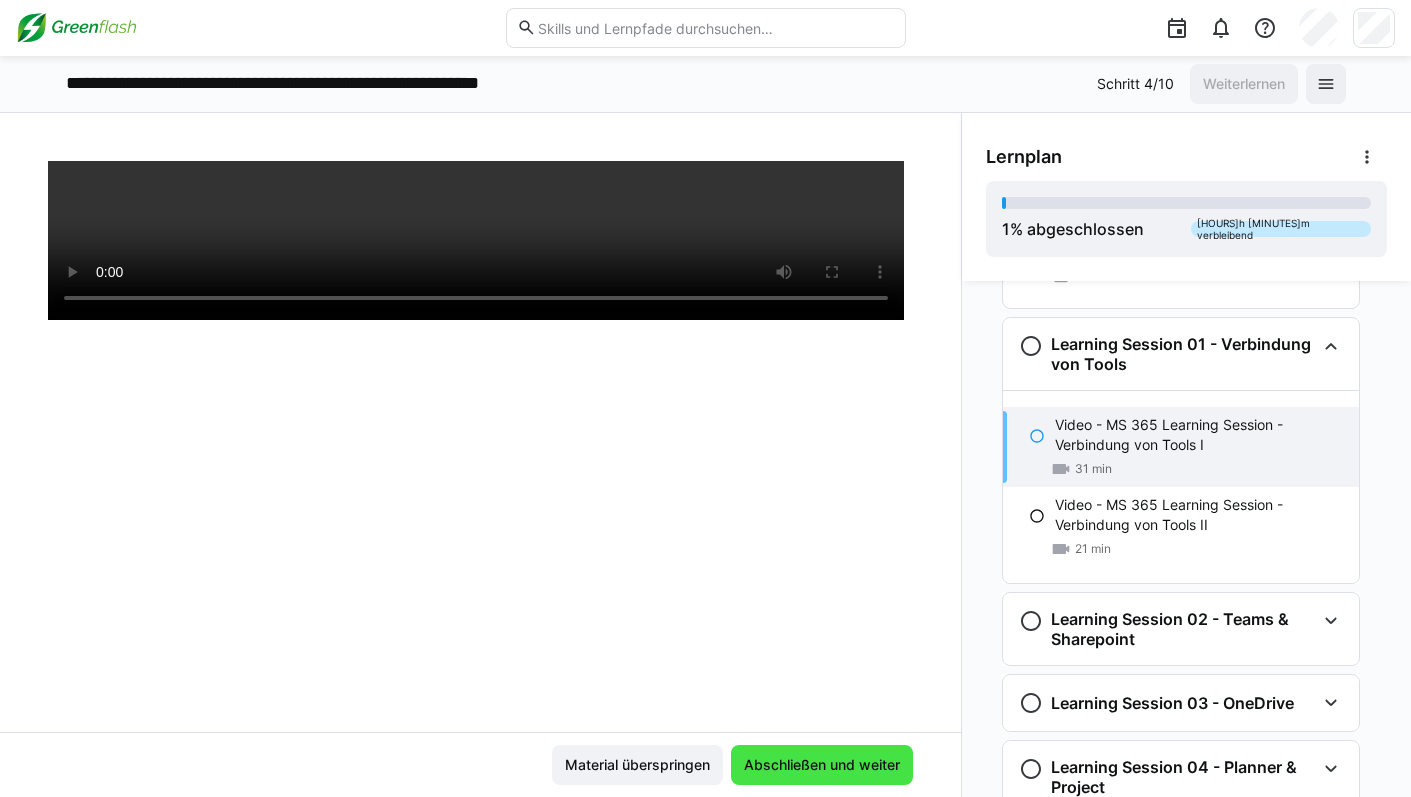scroll, scrollTop: 191, scrollLeft: 0, axis: vertical 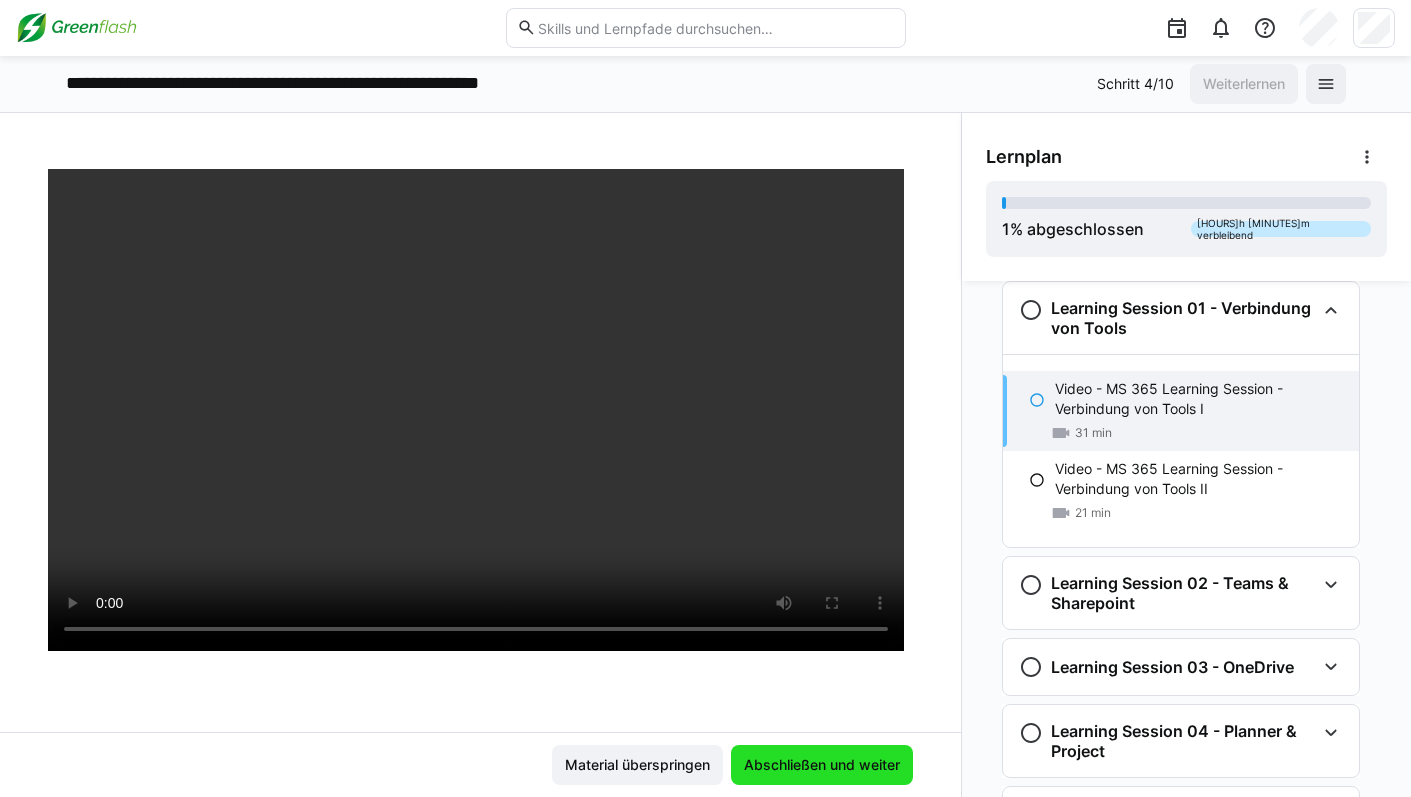 click on "Abschließen und weiter" 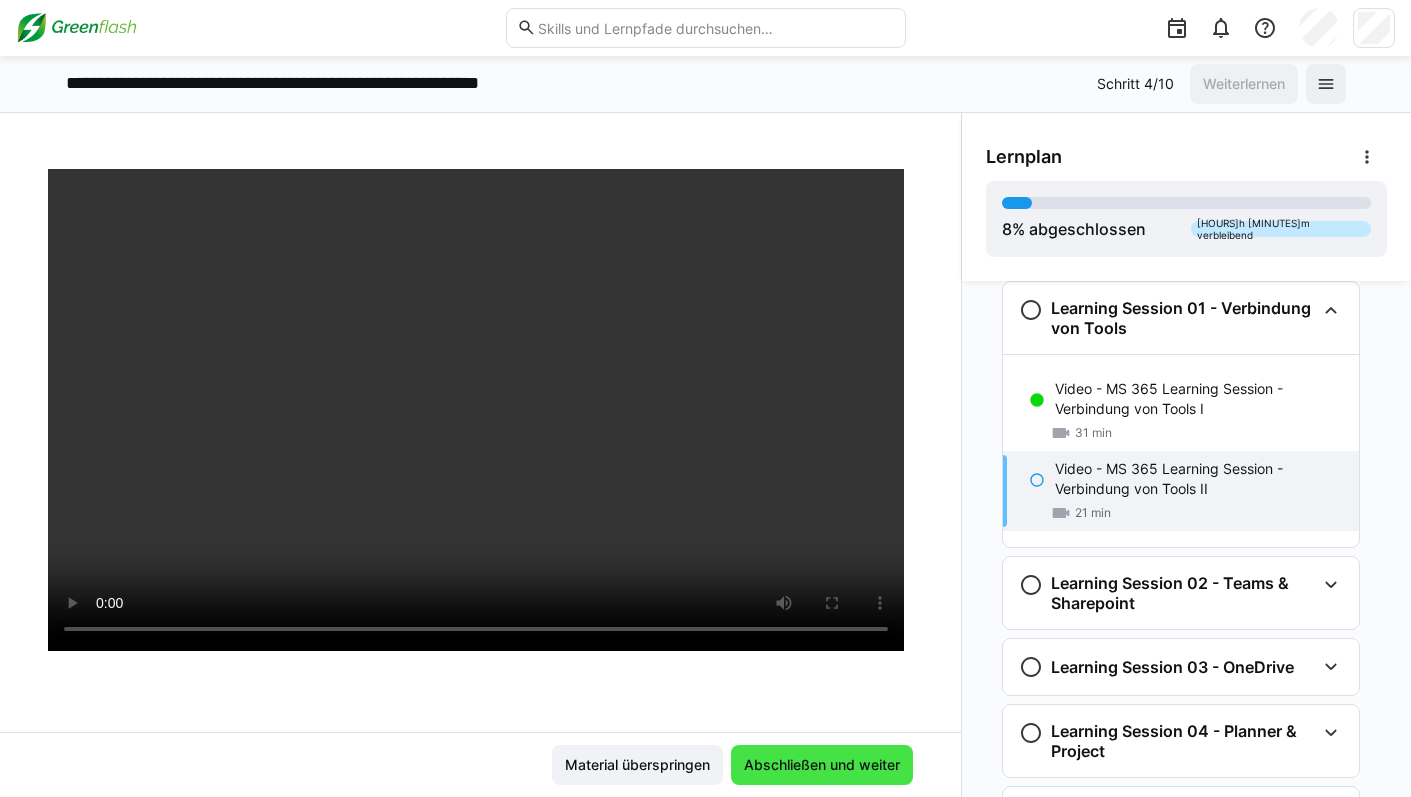 click on "Abschließen und weiter" 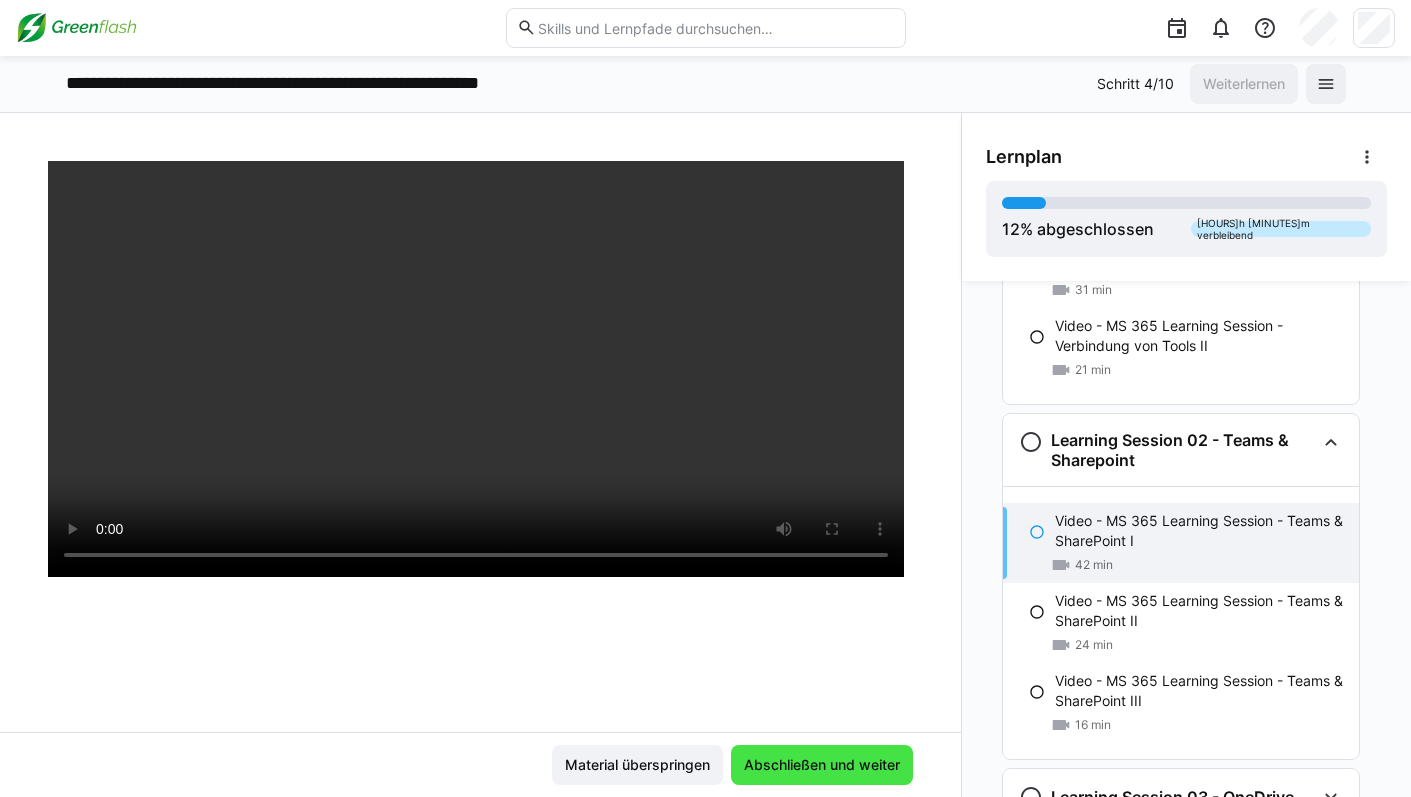 scroll, scrollTop: 466, scrollLeft: 0, axis: vertical 